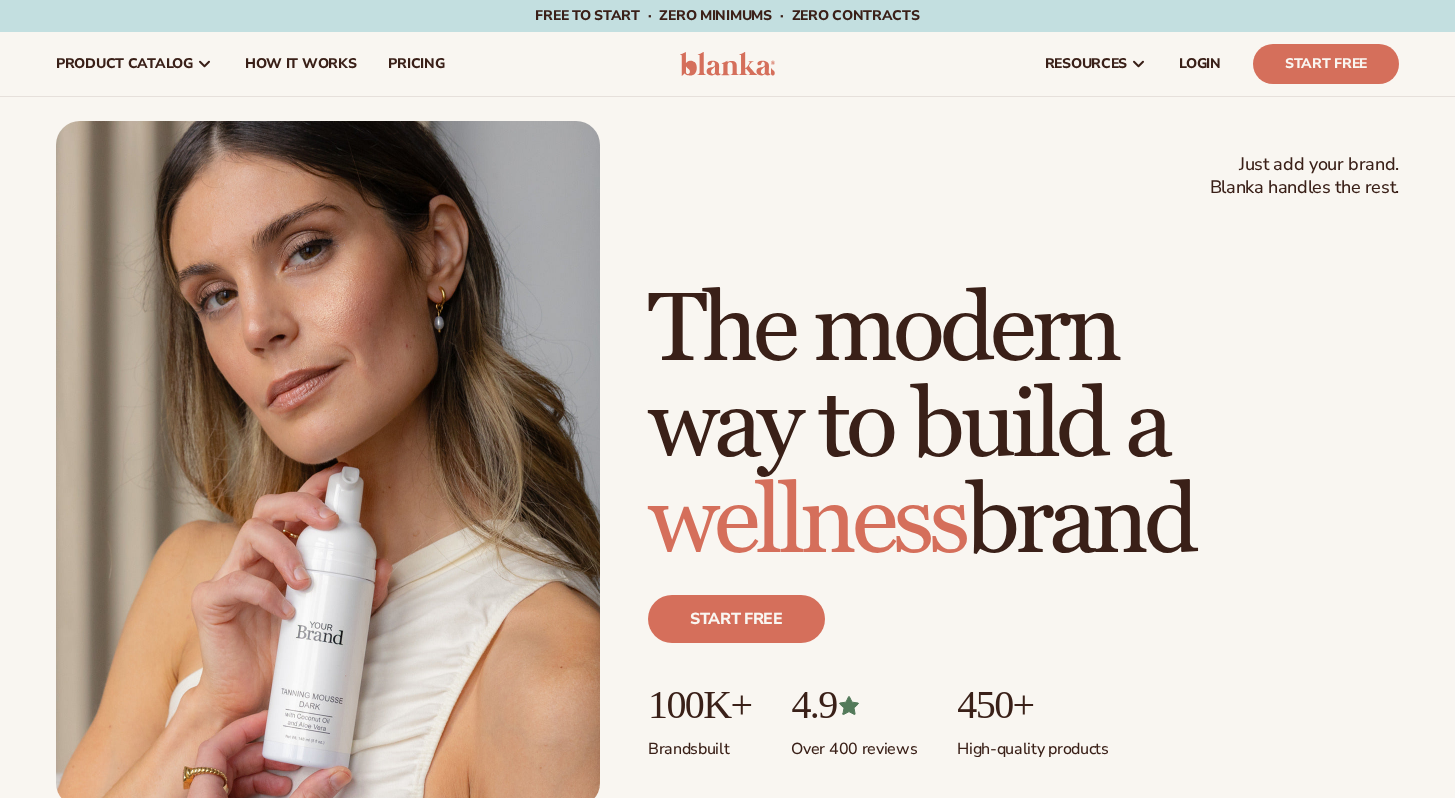 scroll, scrollTop: 0, scrollLeft: 0, axis: both 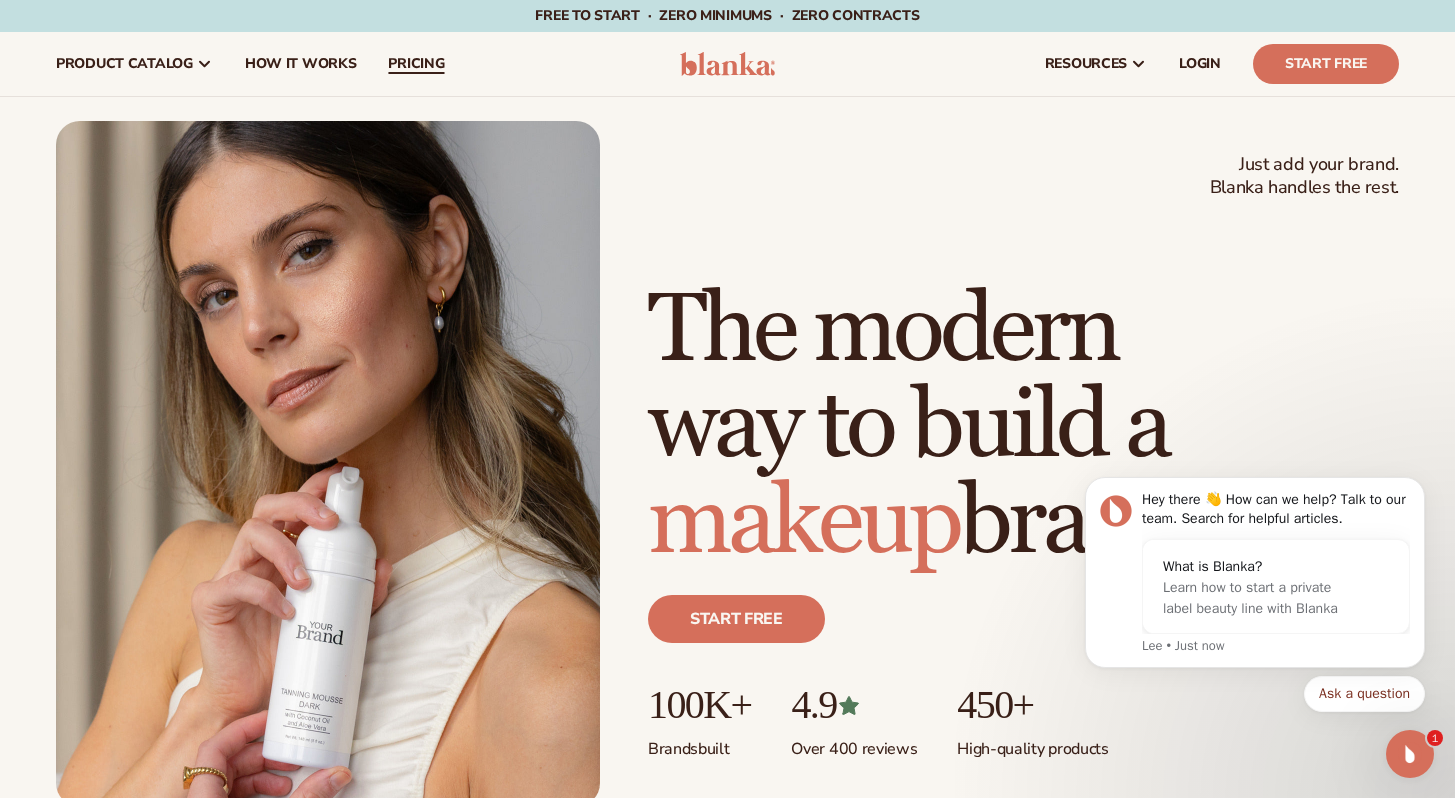 click on "pricing" at bounding box center [416, 64] 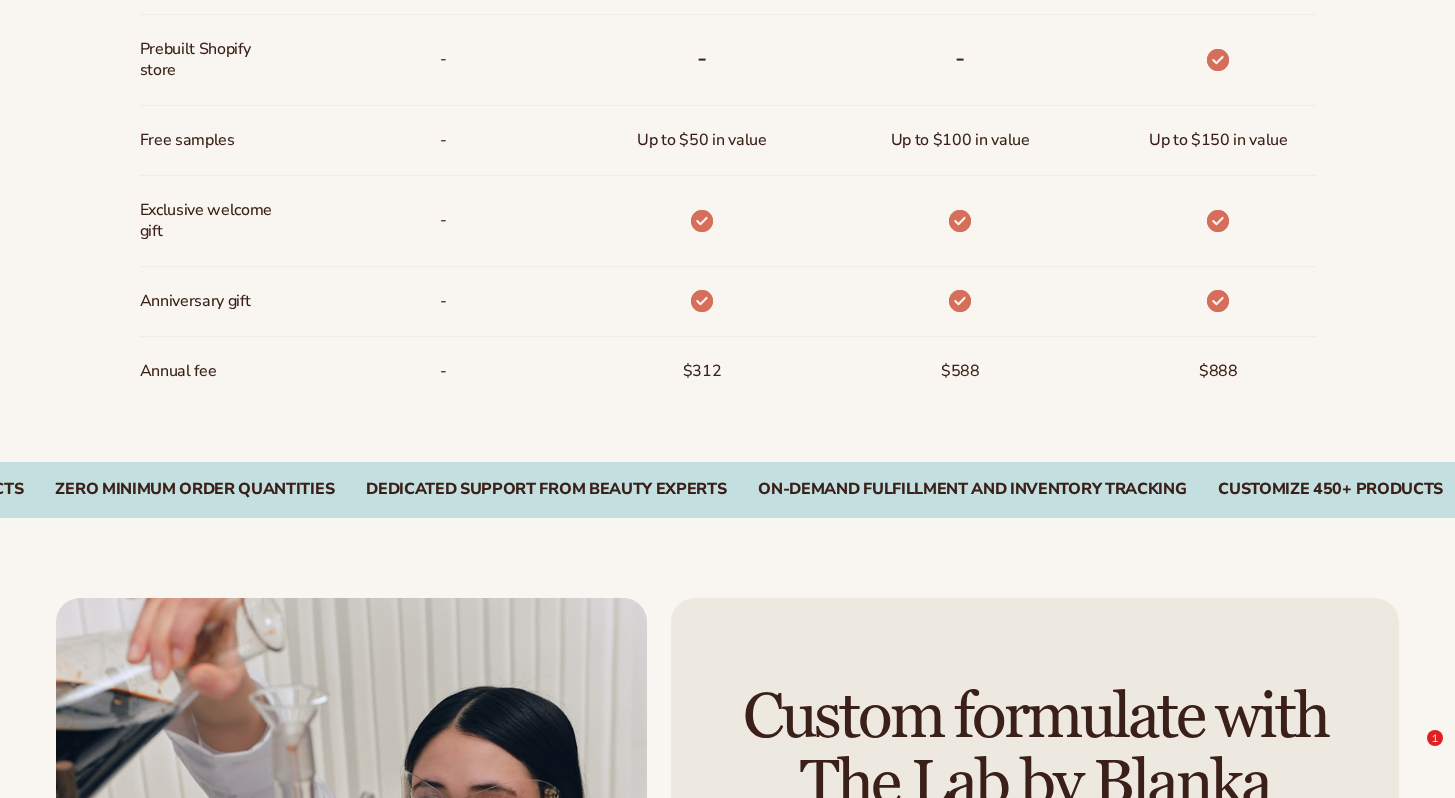 scroll, scrollTop: 2815, scrollLeft: 0, axis: vertical 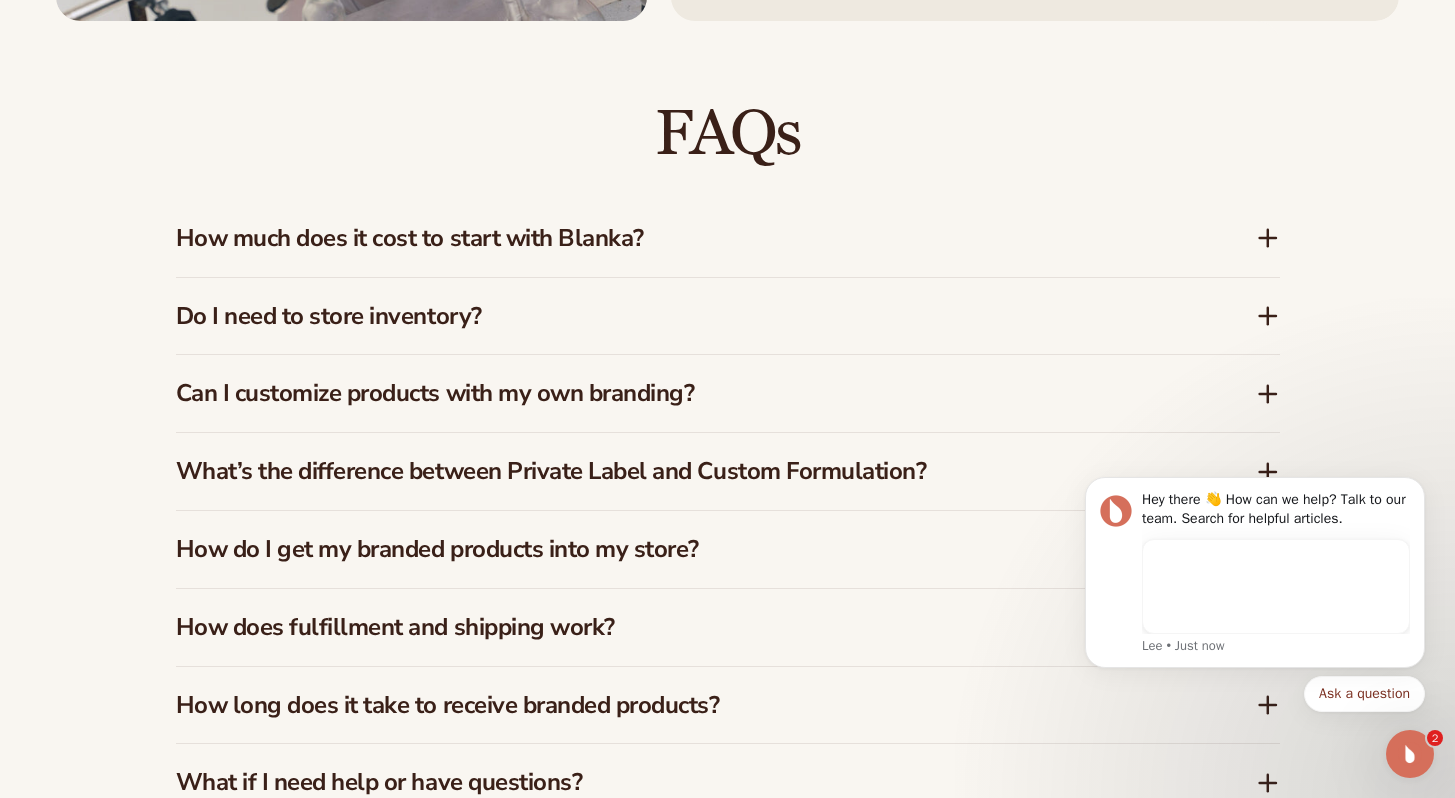 click on "How much does it cost to start with Blanka?" at bounding box center [686, 238] 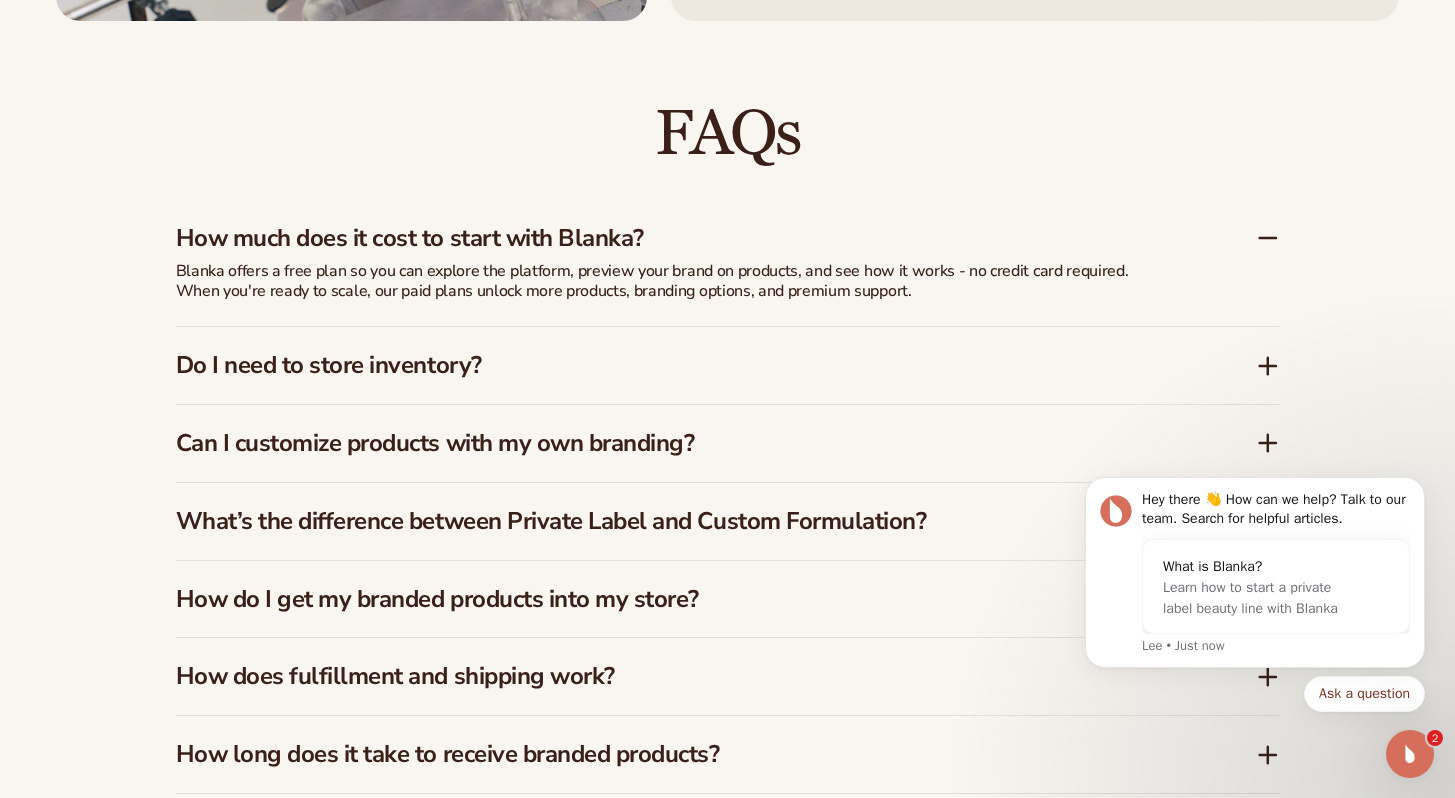 click on "How much does it cost to start with Blanka?" at bounding box center [686, 238] 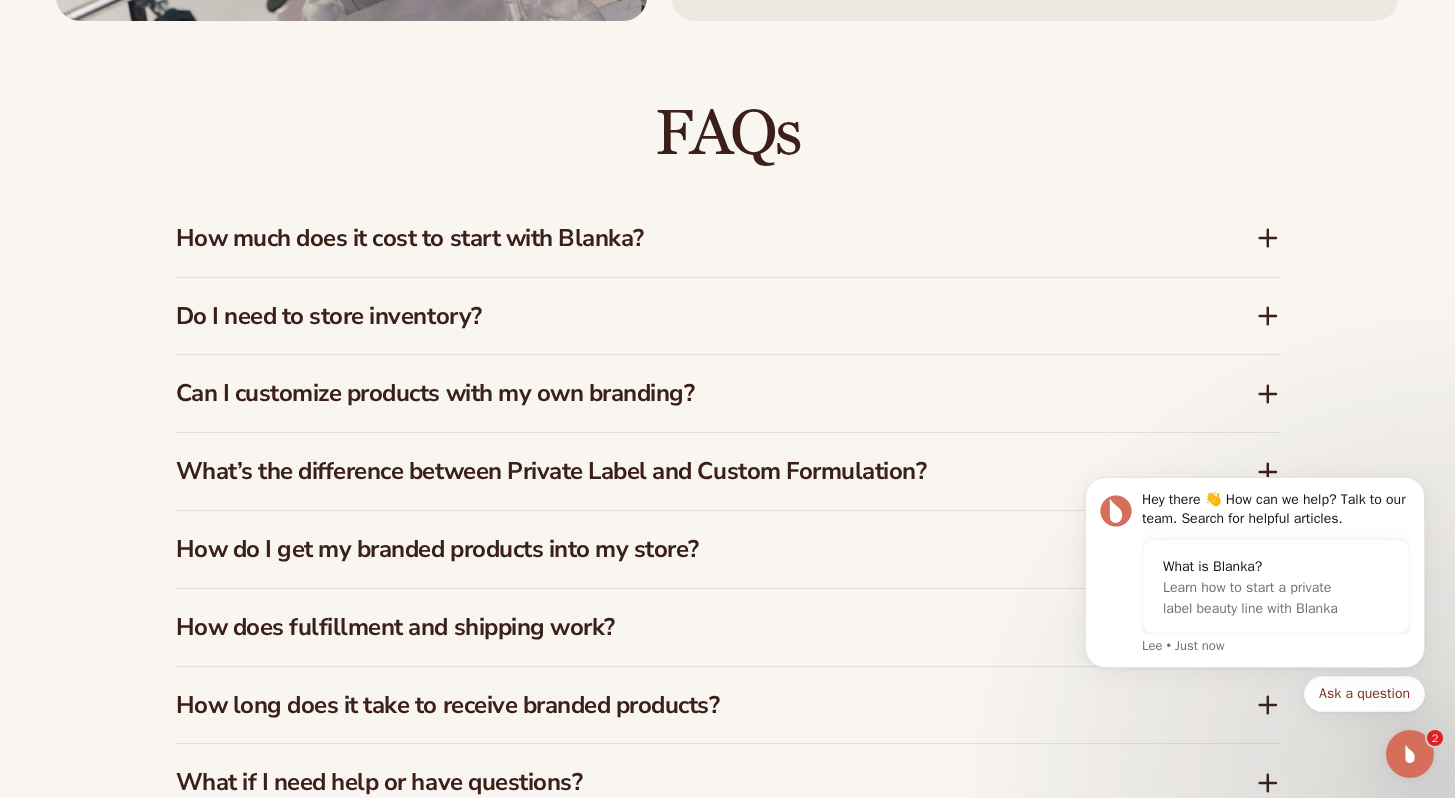 click on "Do I need to store inventory?" at bounding box center (686, 316) 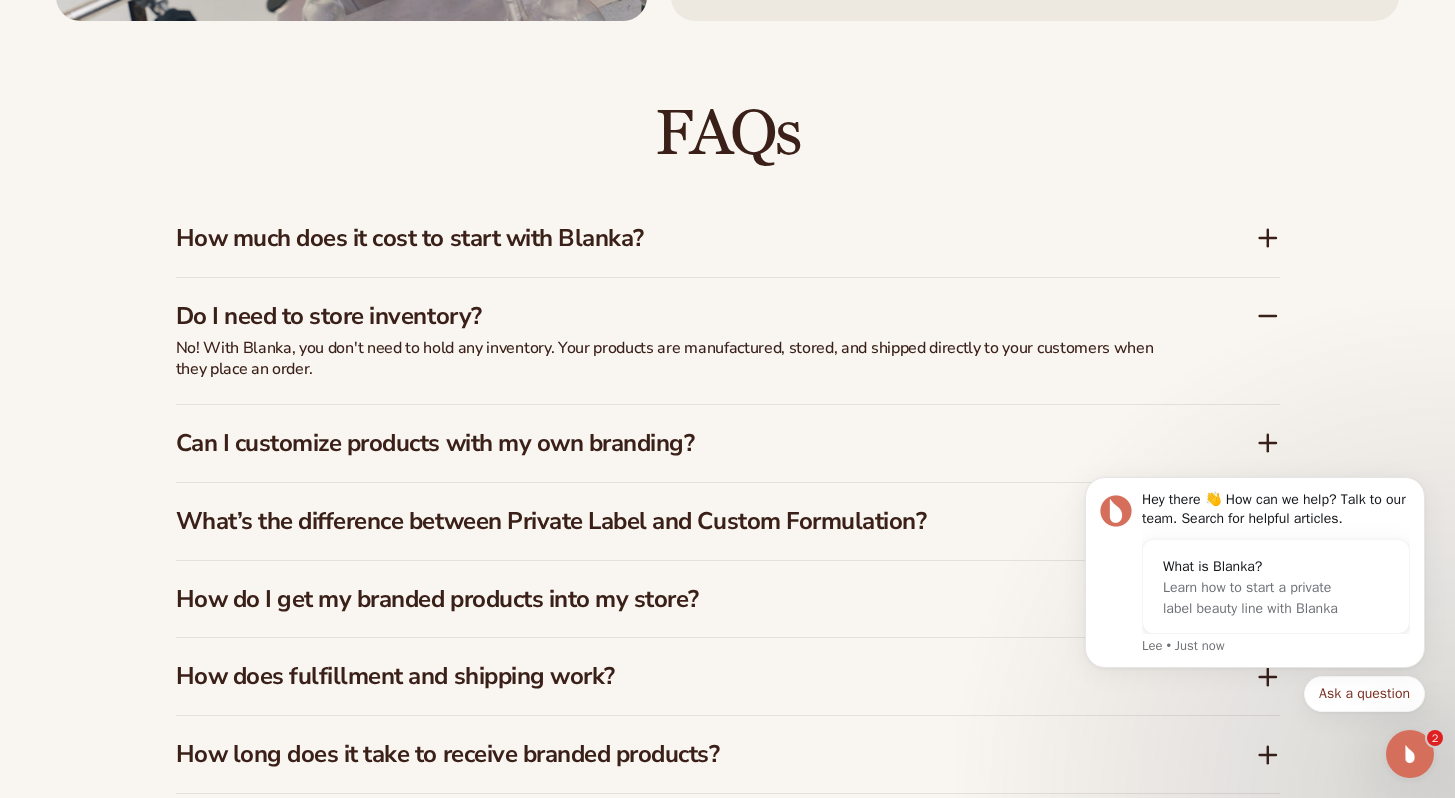 click on "Do I need to store inventory?" at bounding box center [686, 316] 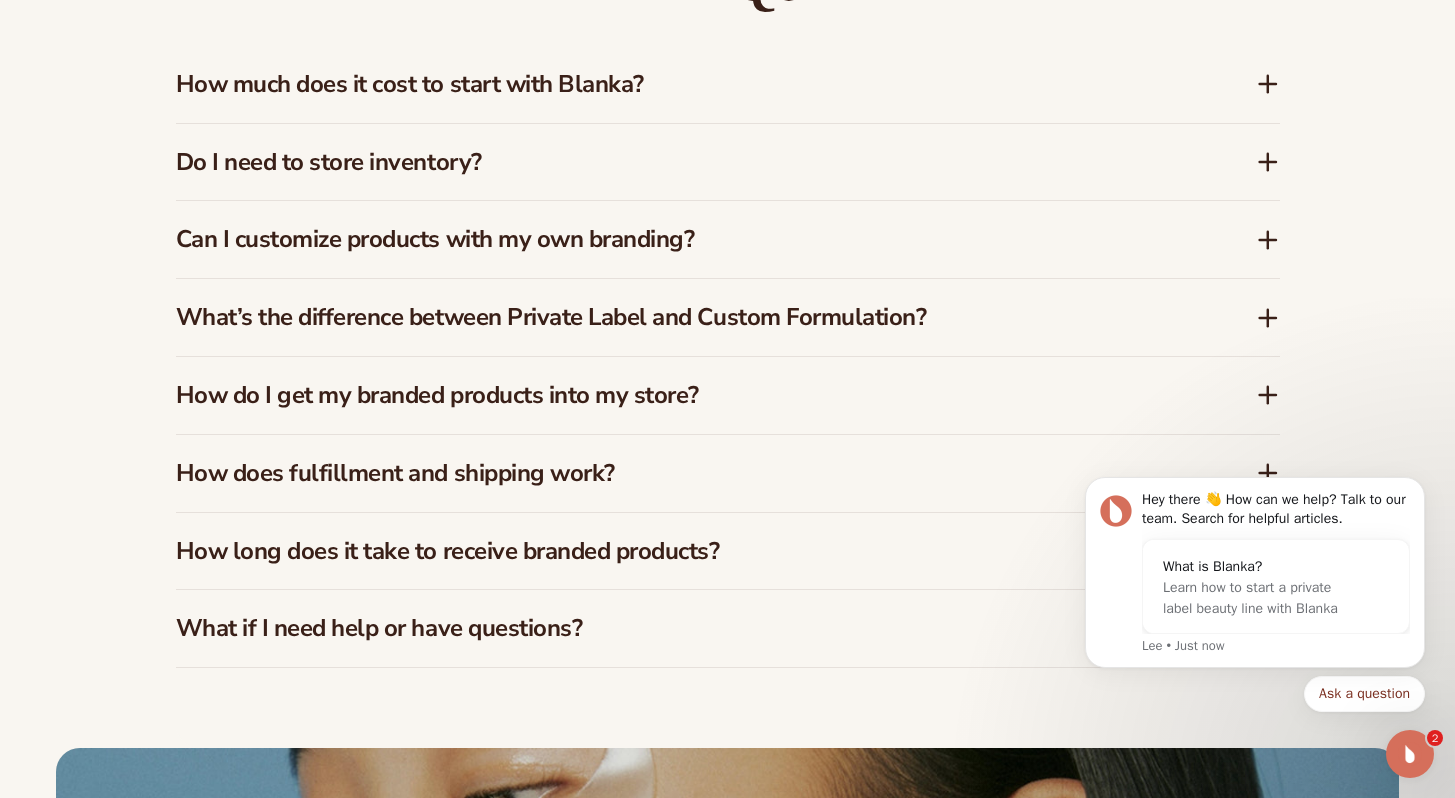 scroll, scrollTop: 2977, scrollLeft: 0, axis: vertical 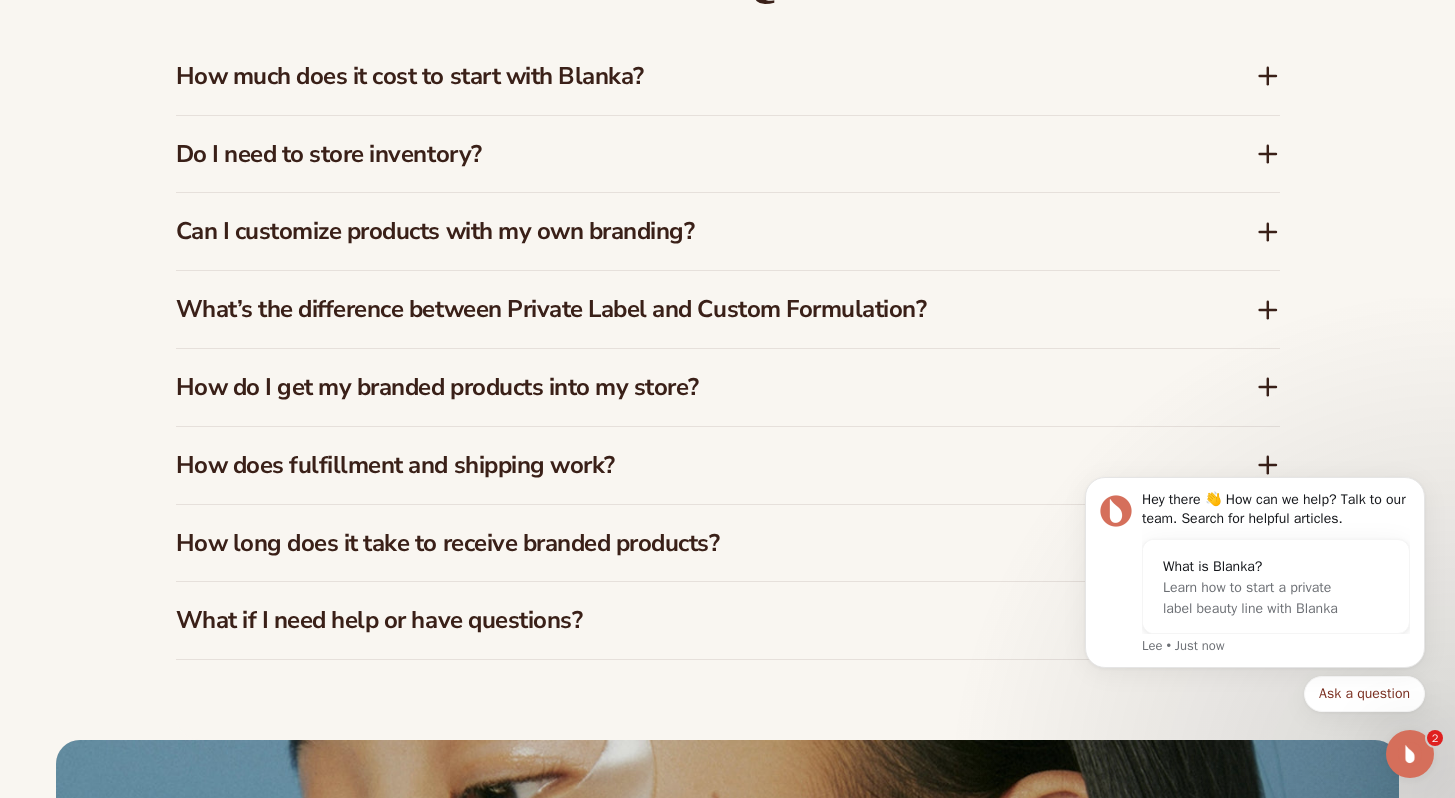 click on "What’s the difference between Private Label and Custom Formulation?" at bounding box center [686, 309] 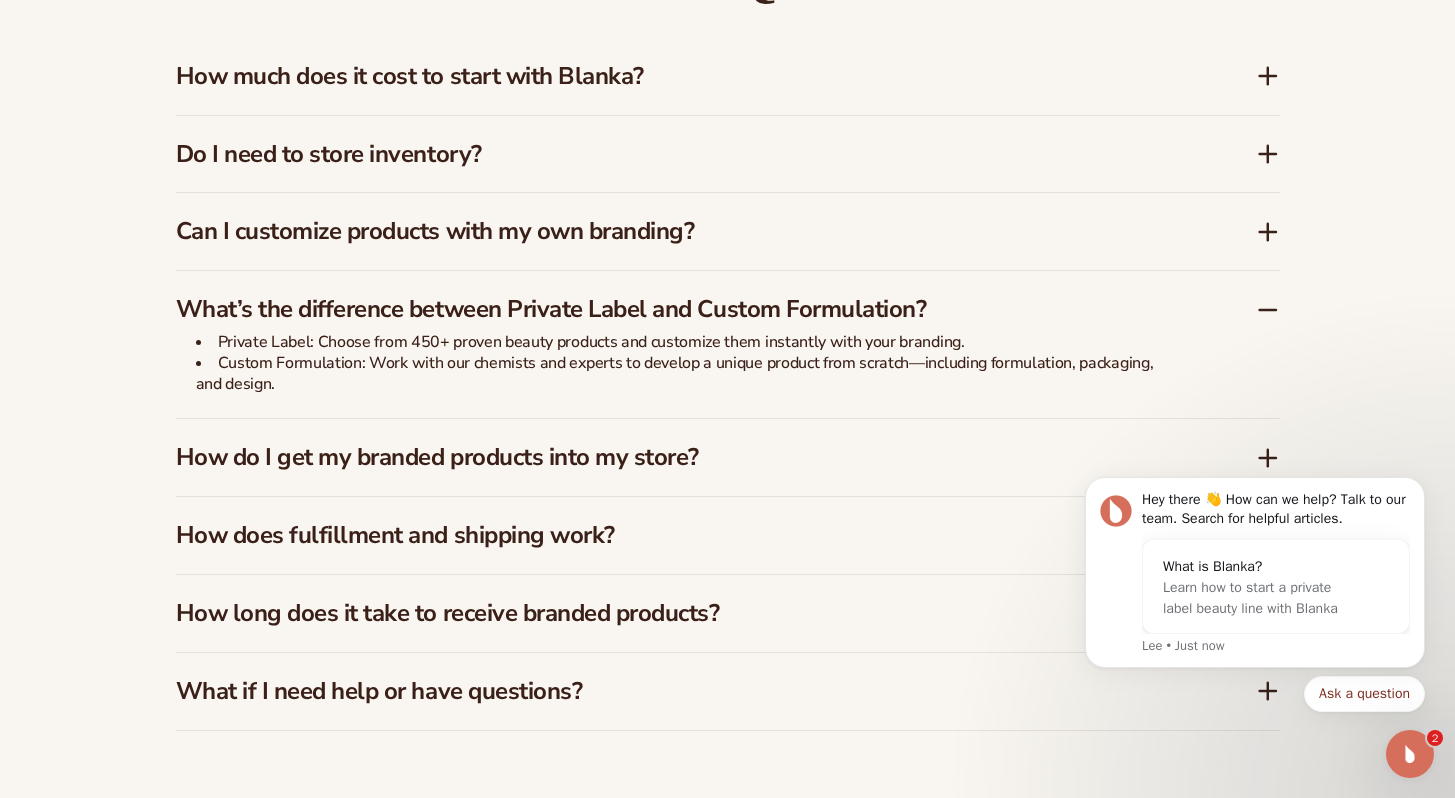 click on "What’s the difference between Private Label and Custom Formulation?" at bounding box center [686, 309] 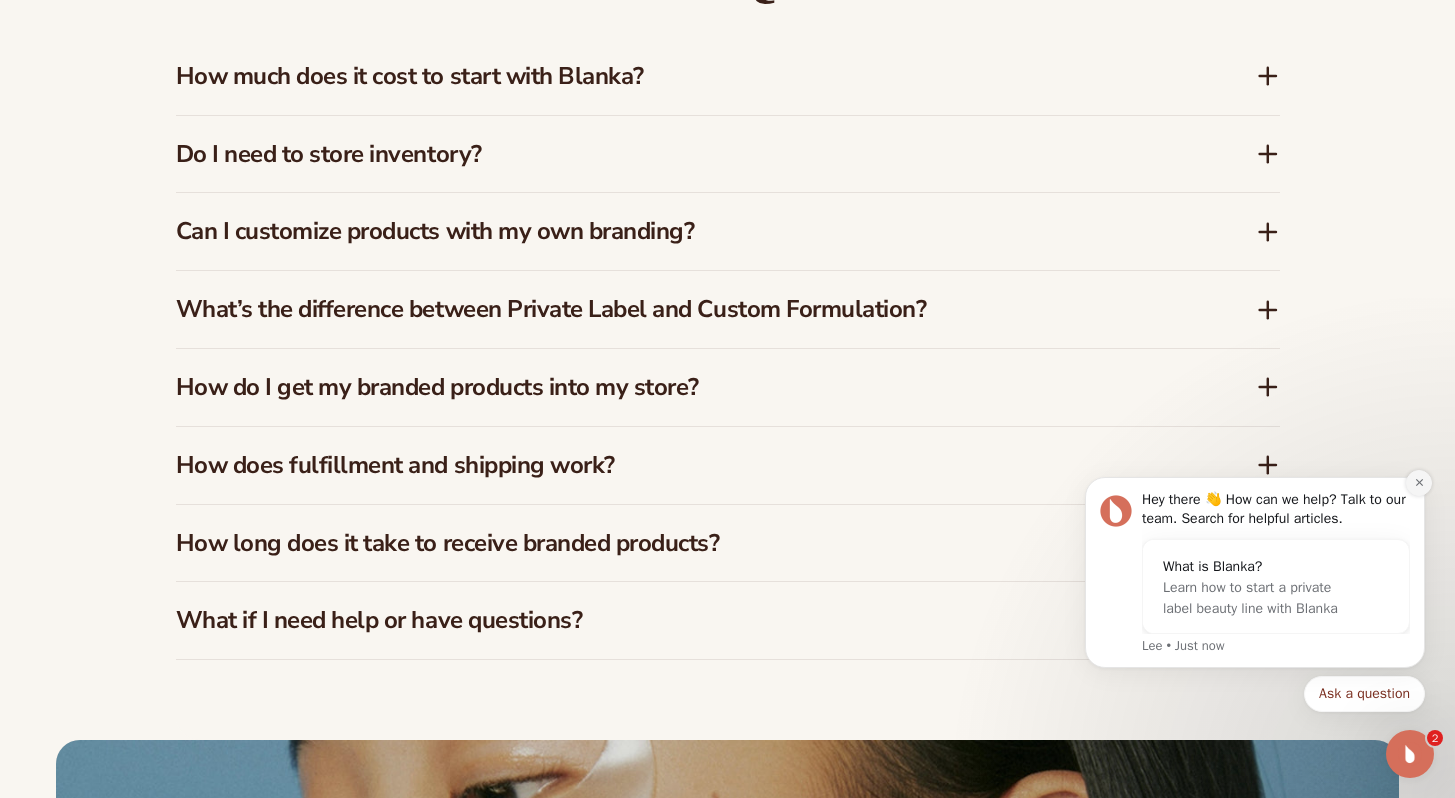 click 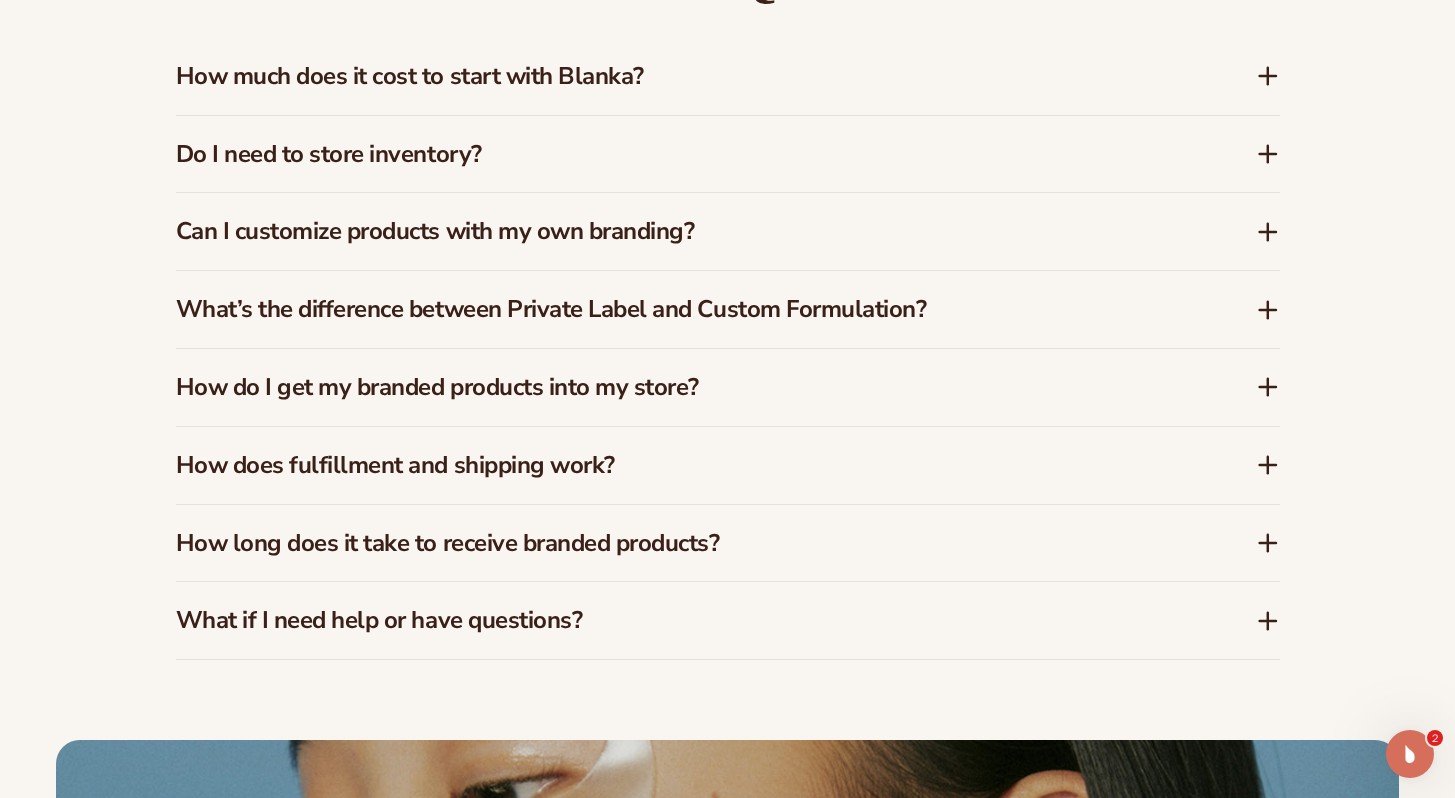 click on "How do I get my branded products into my store?" at bounding box center [686, 387] 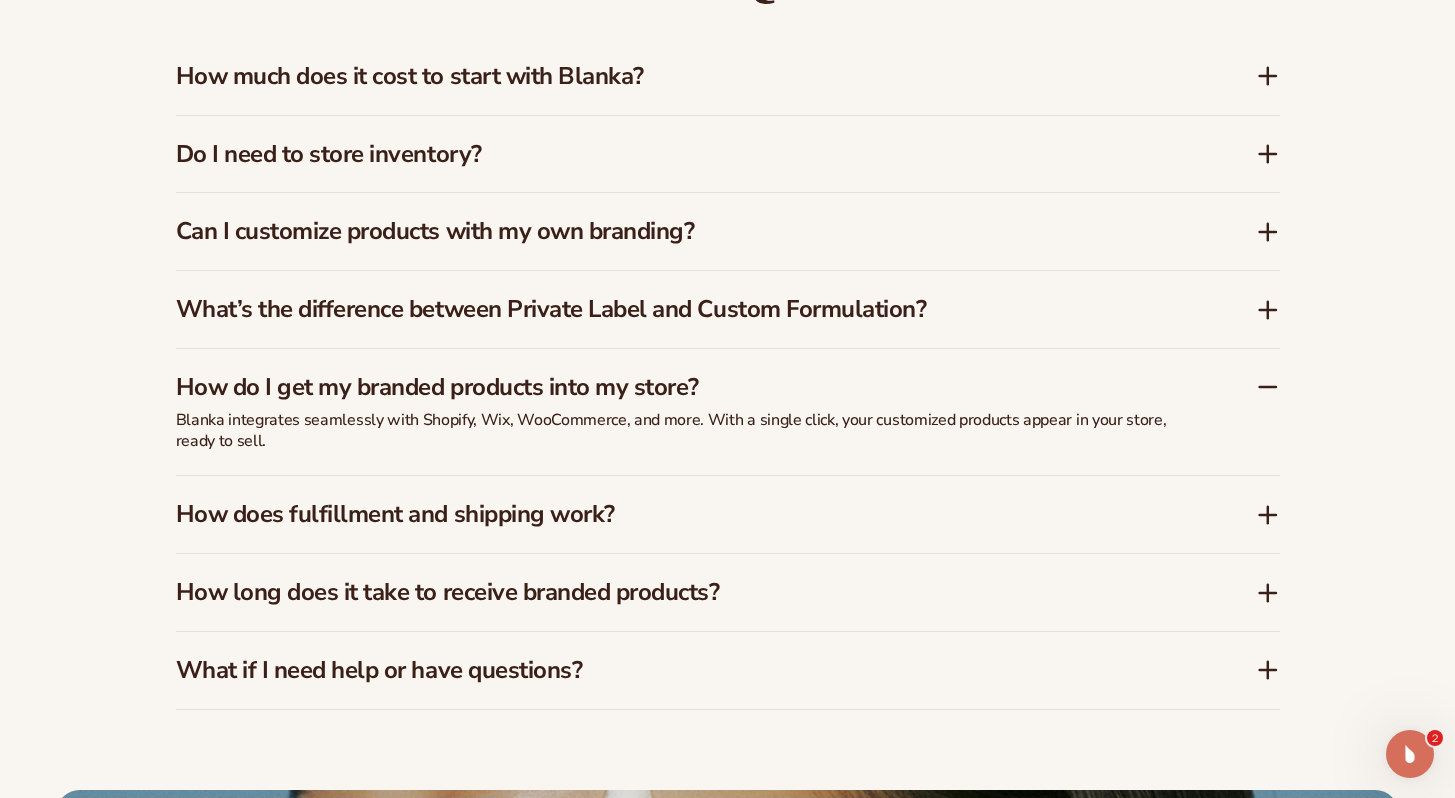 click on "How do I get my branded products into my store?" at bounding box center [686, 387] 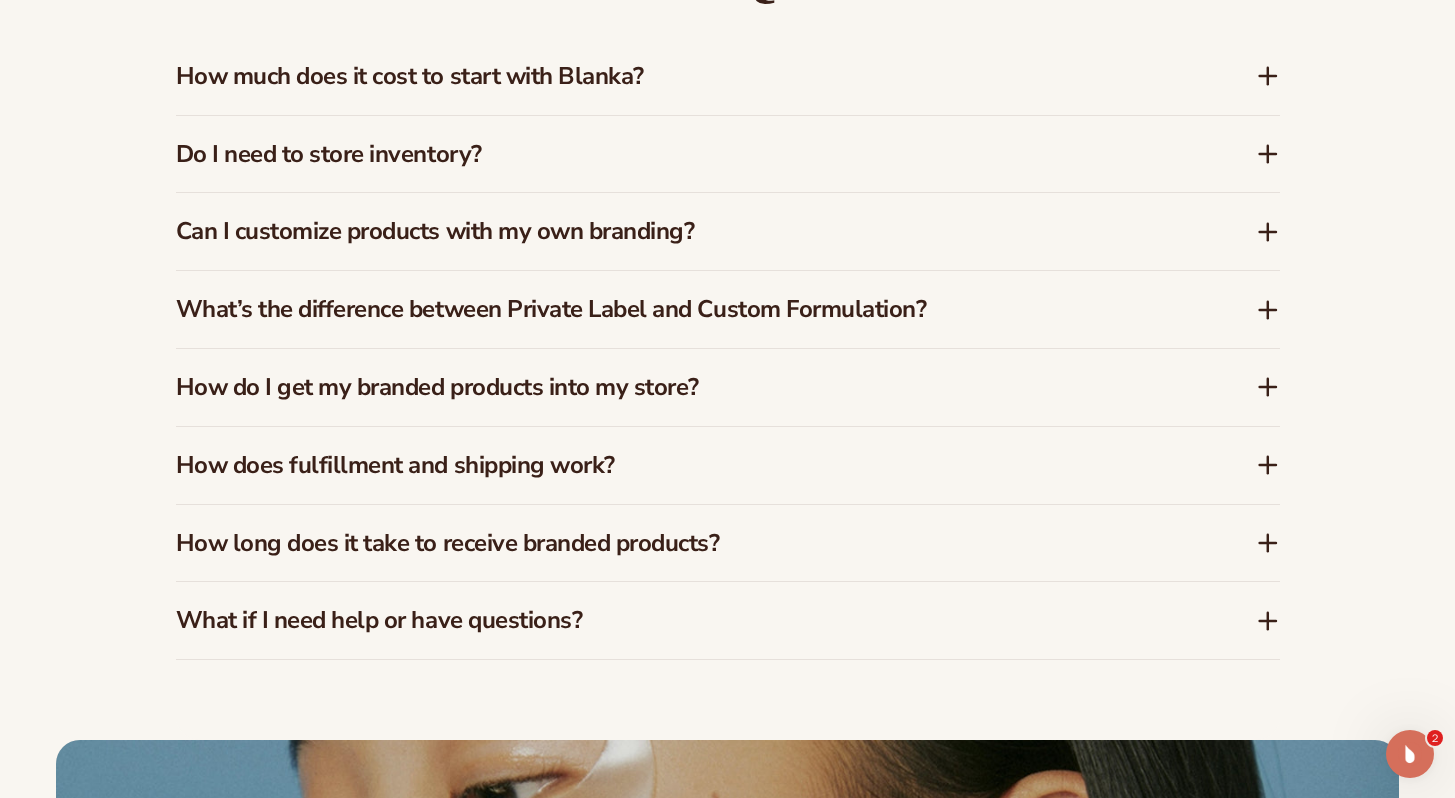 click on "How long does it take to receive branded products?" at bounding box center (686, 543) 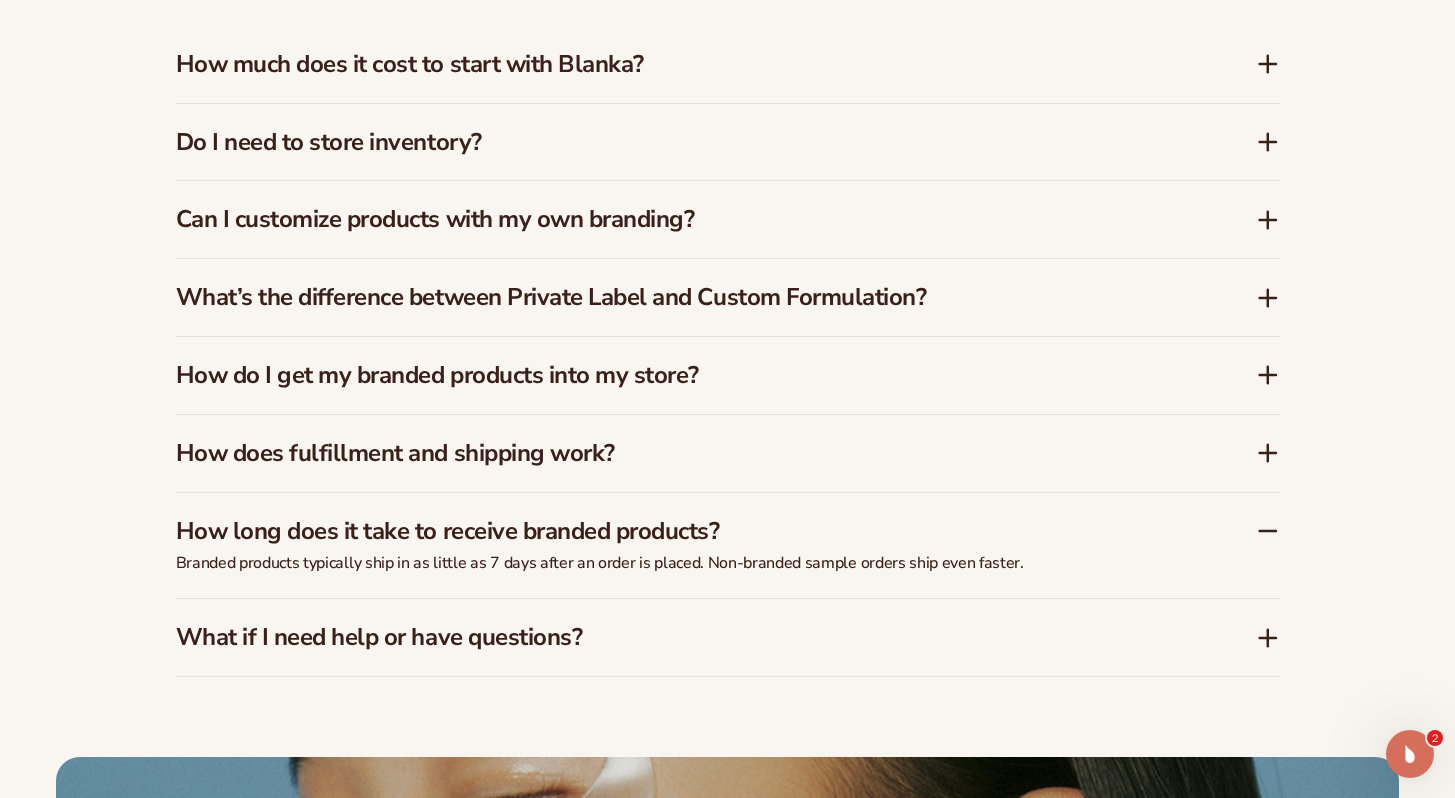 scroll, scrollTop: 3000, scrollLeft: 0, axis: vertical 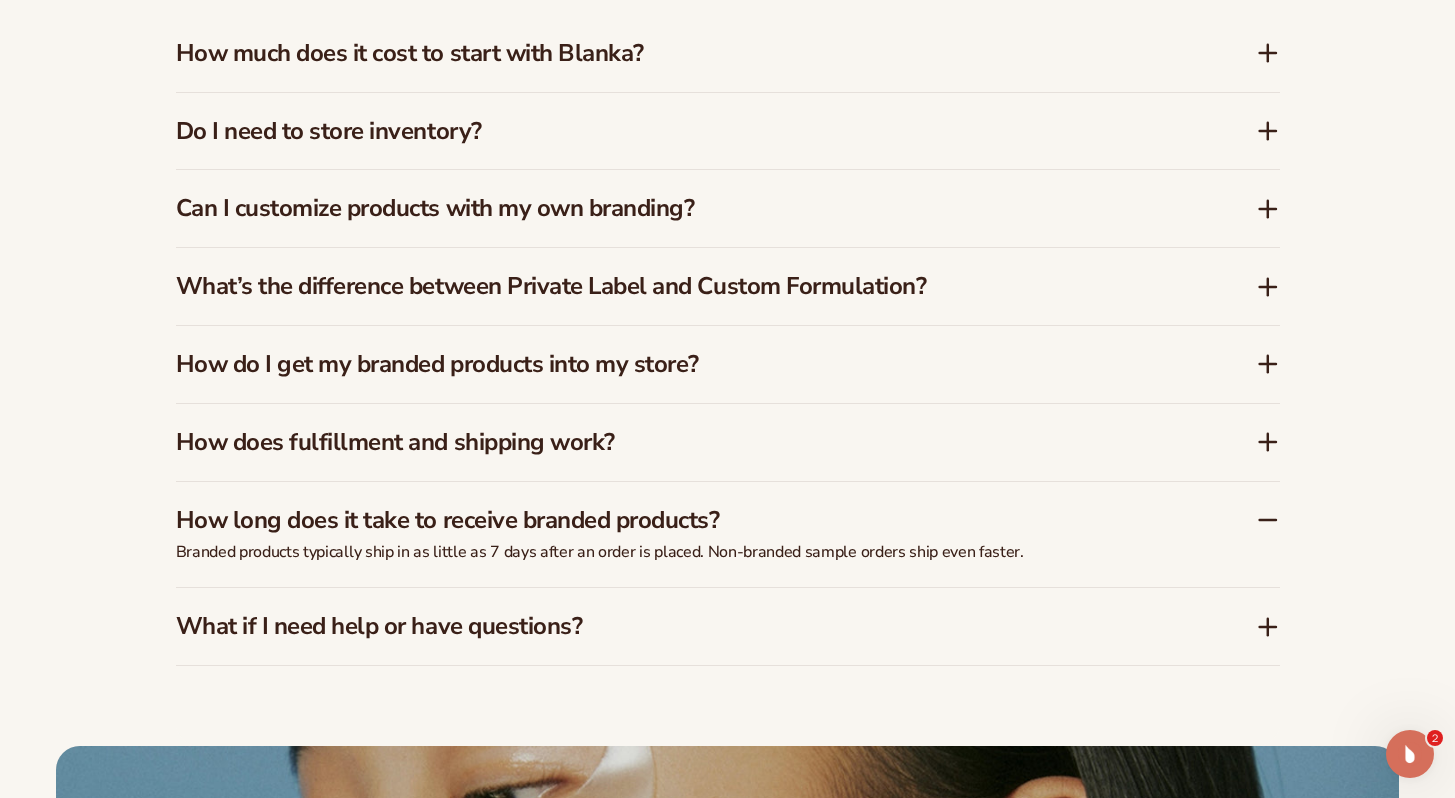 click on "How long does it take to receive branded products?" at bounding box center (686, 520) 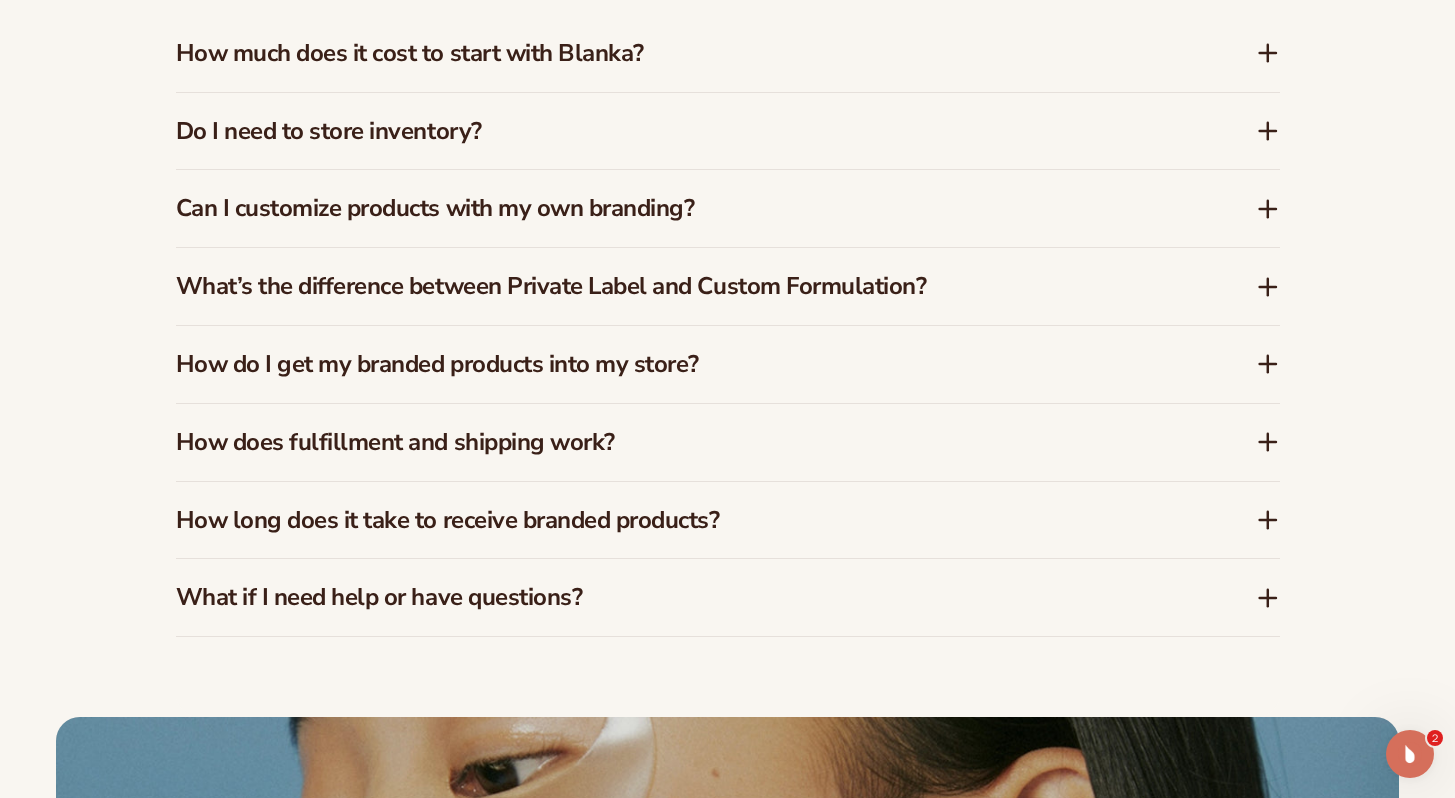 click on "How long does it take to receive branded products?" at bounding box center [686, 520] 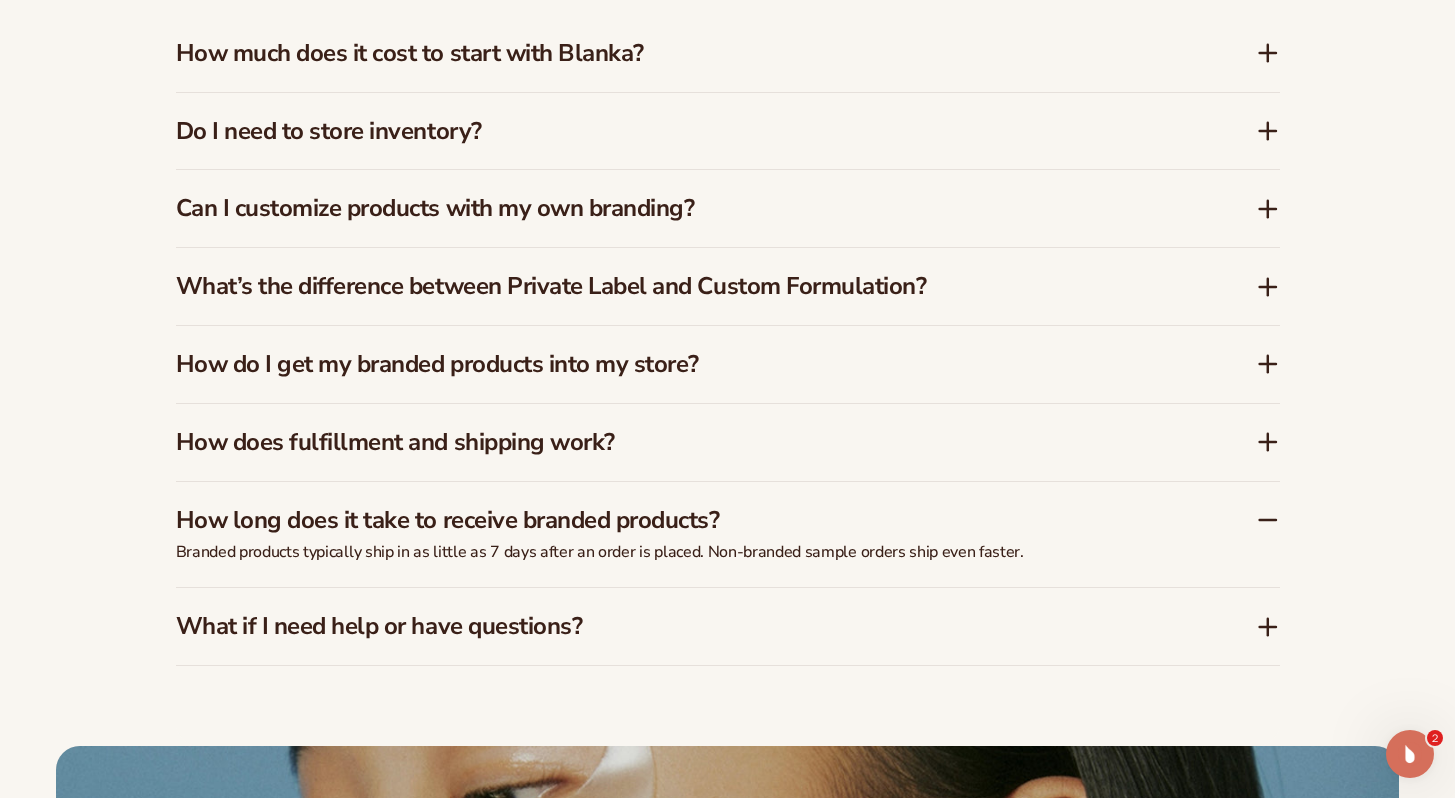 click on "How long does it take to receive branded products?" at bounding box center (686, 520) 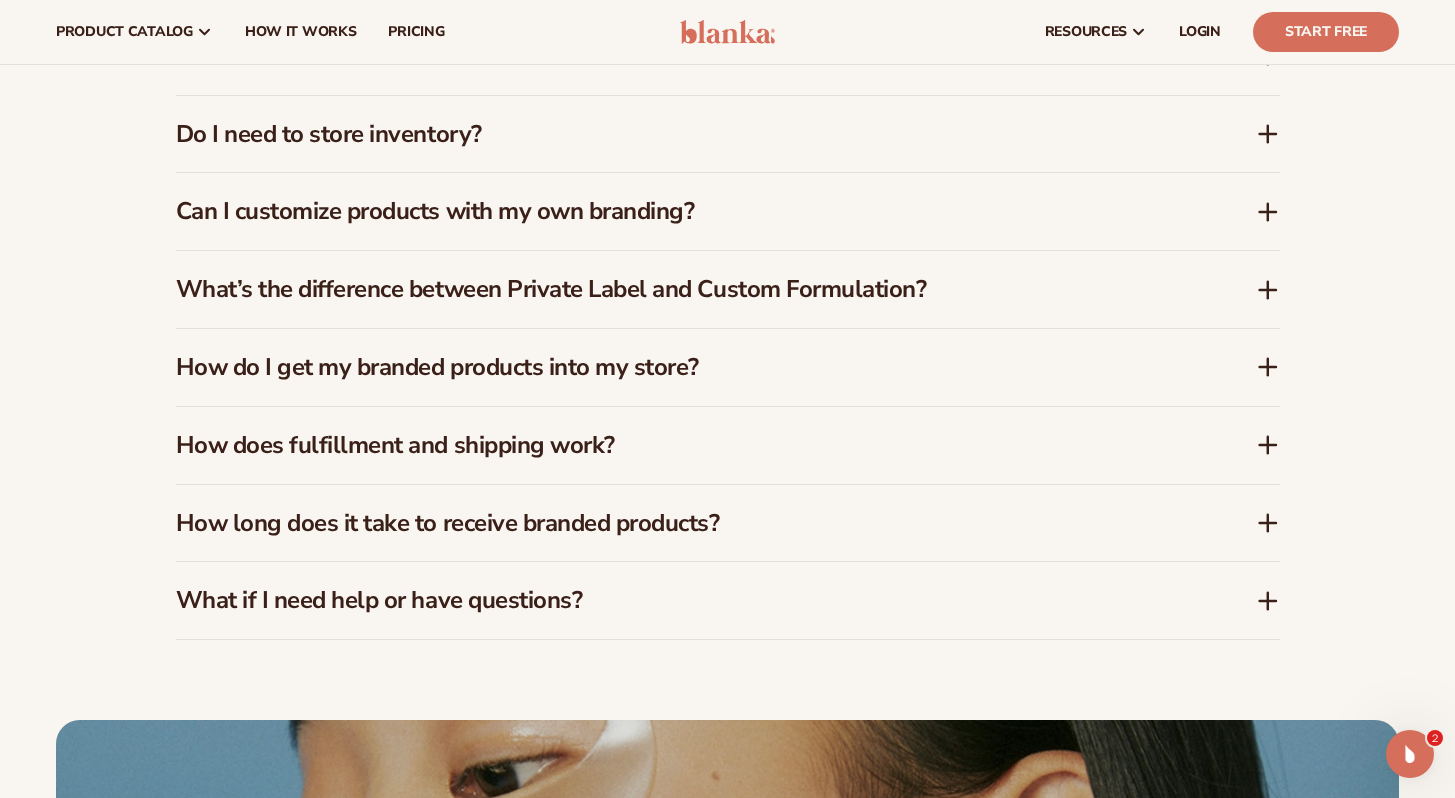 scroll, scrollTop: 2959, scrollLeft: 0, axis: vertical 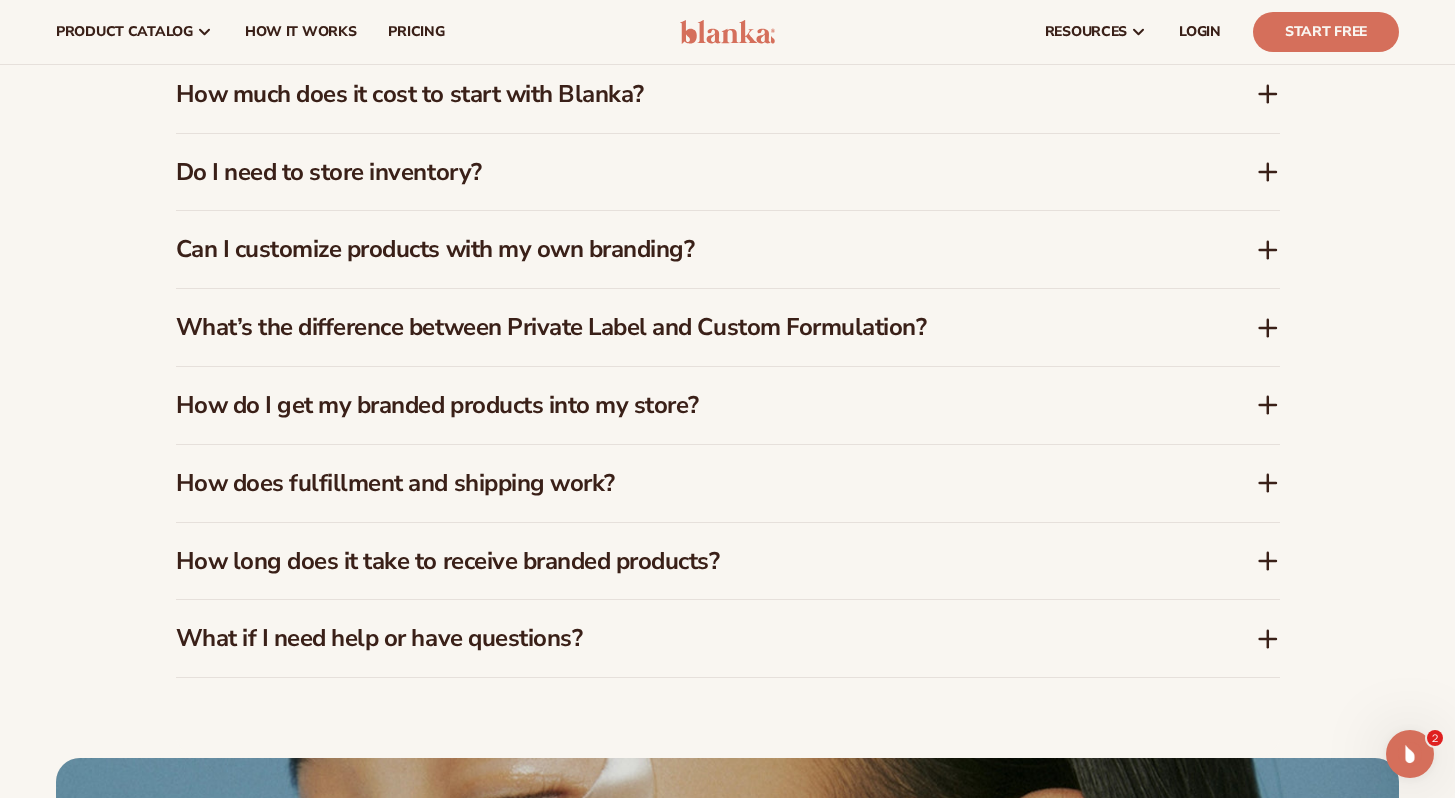 click on "How long does it take to receive branded products?" at bounding box center (686, 561) 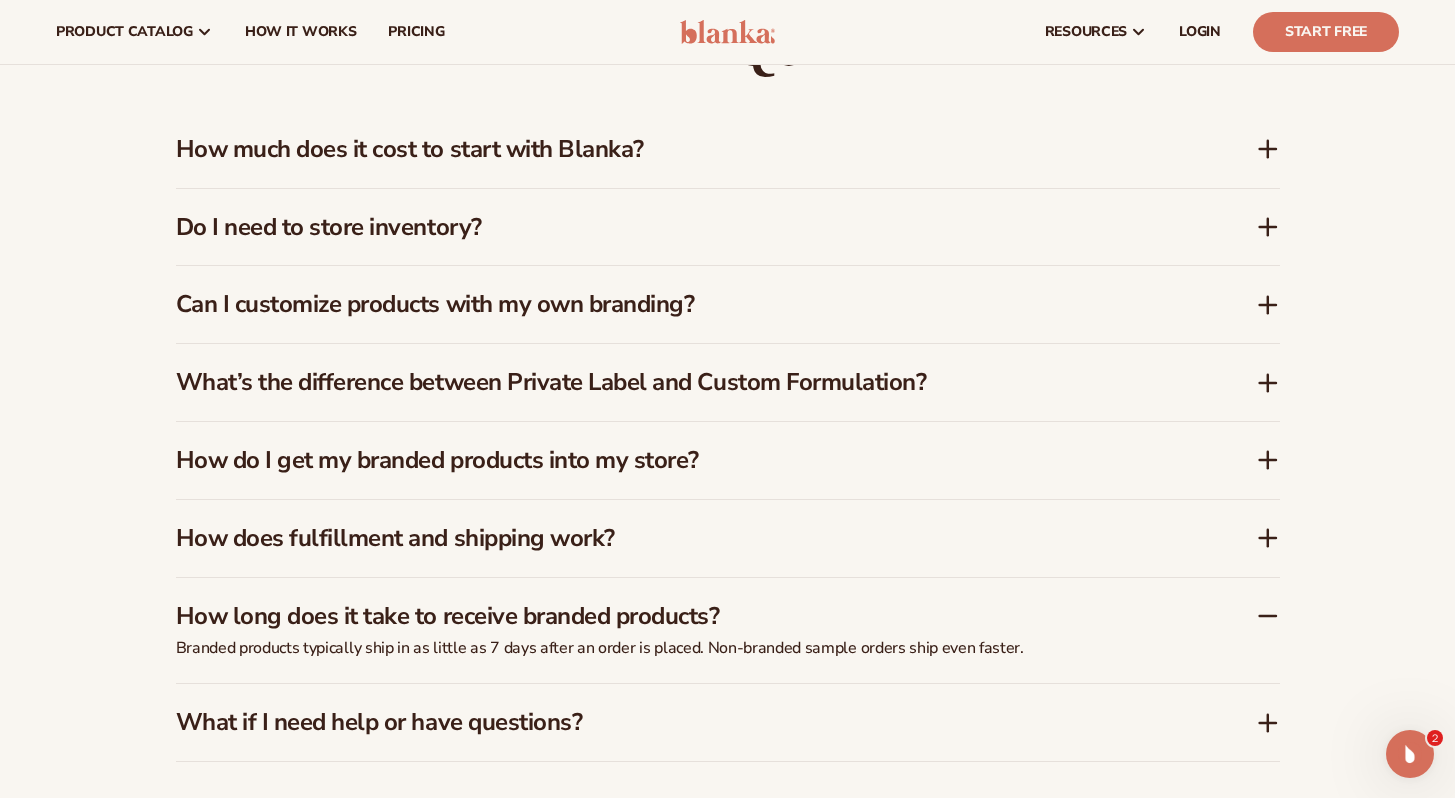 scroll, scrollTop: 2901, scrollLeft: 0, axis: vertical 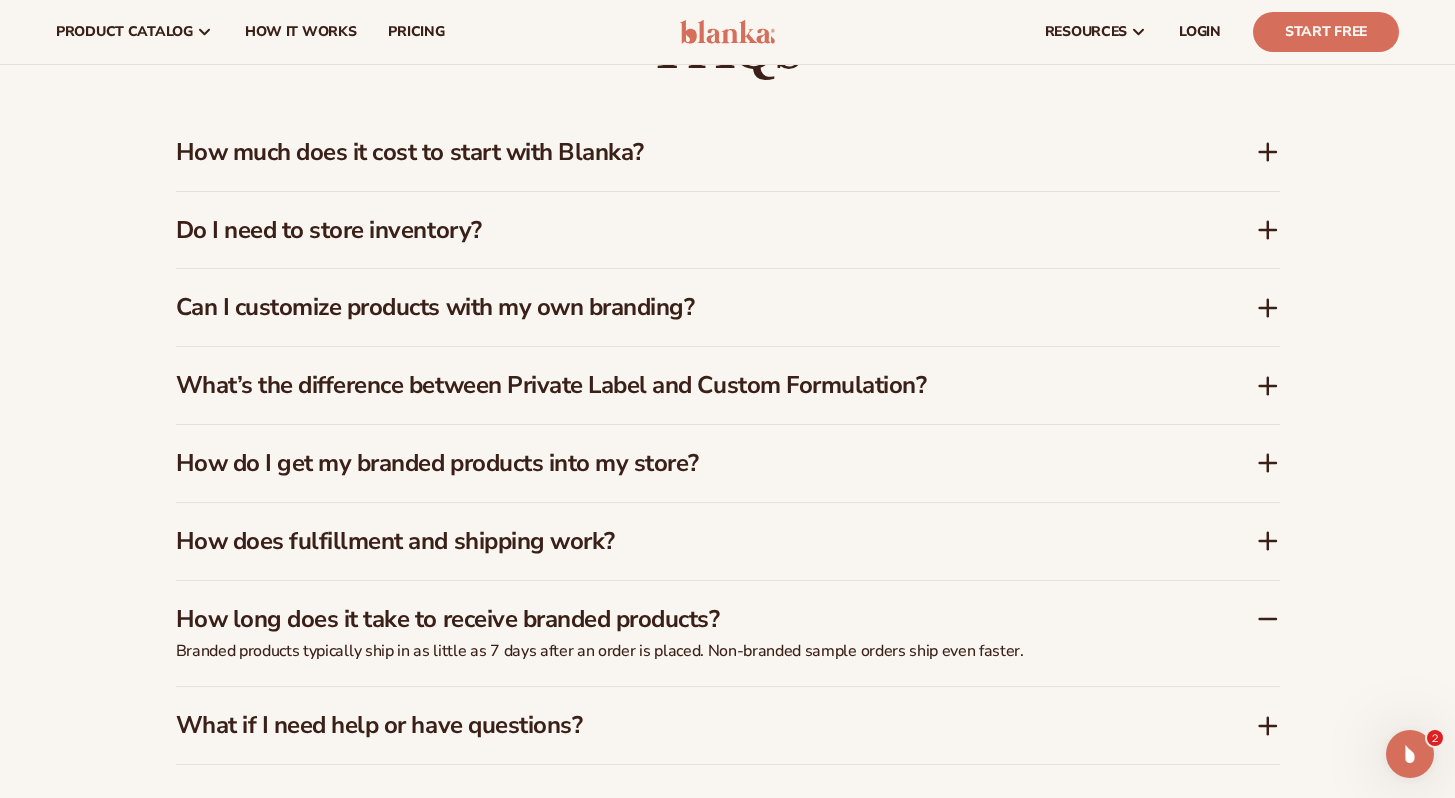 click on "What’s the difference between Private Label and Custom Formulation?" at bounding box center [686, 385] 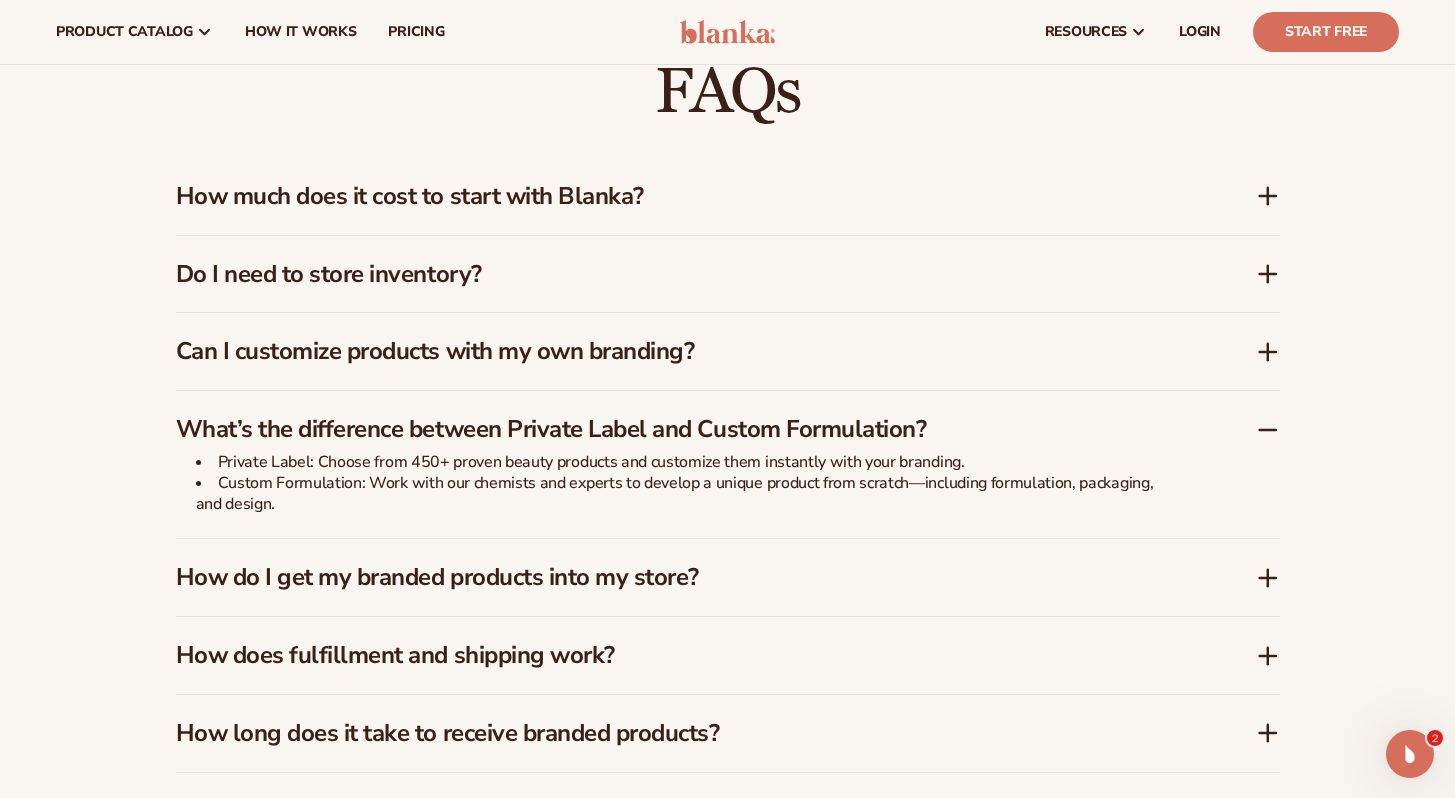 scroll, scrollTop: 2856, scrollLeft: 0, axis: vertical 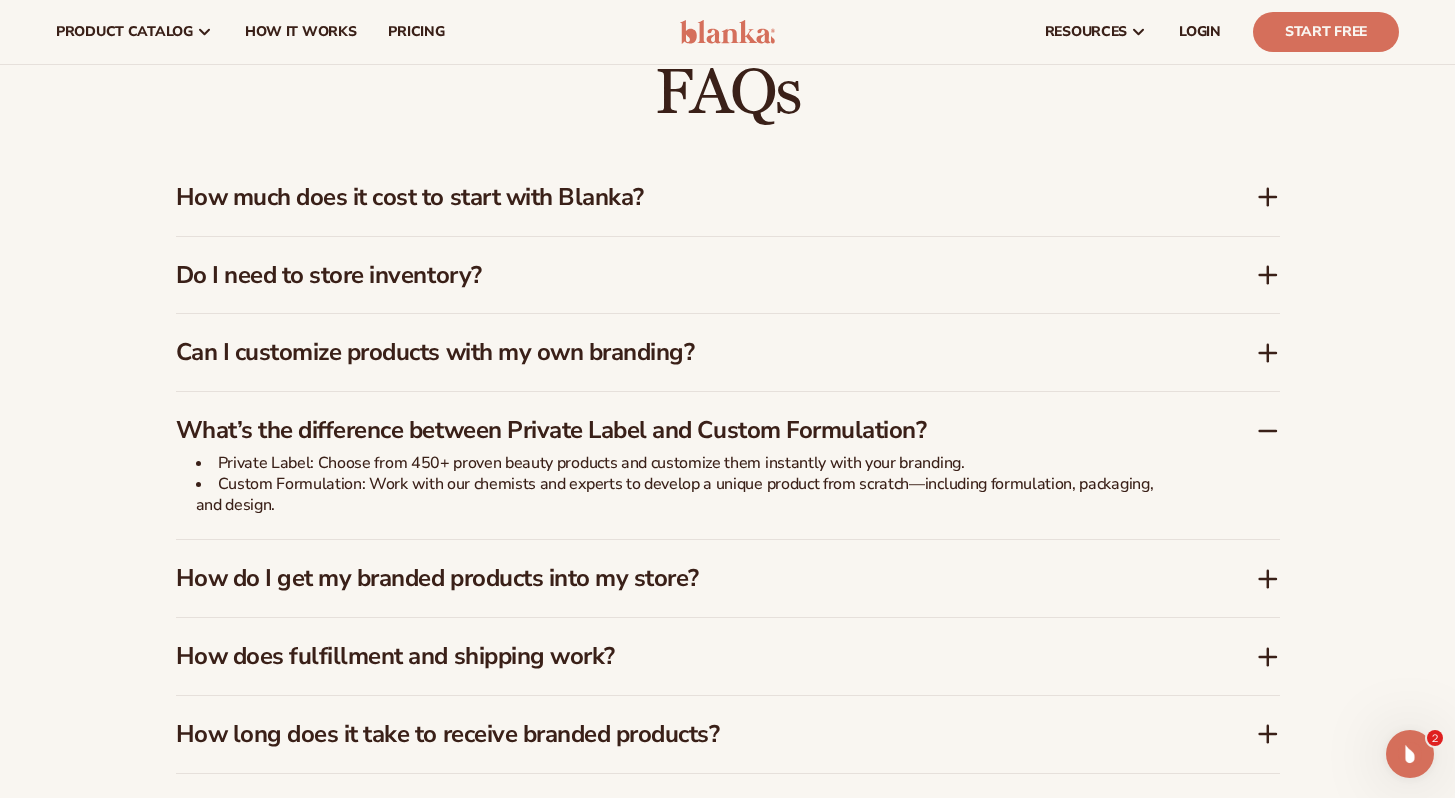 click on "Do I need to store inventory?" at bounding box center (686, 275) 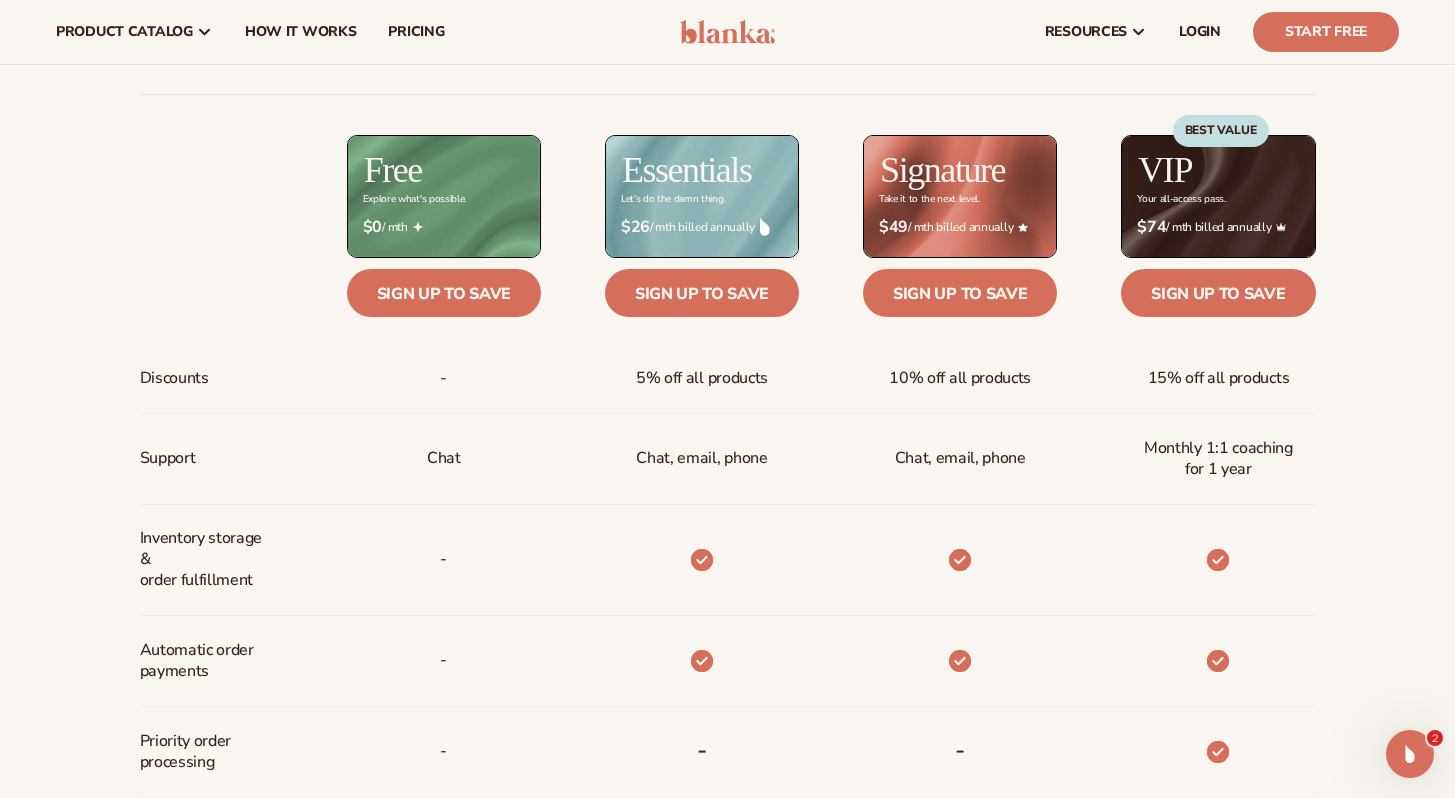 scroll, scrollTop: 514, scrollLeft: 0, axis: vertical 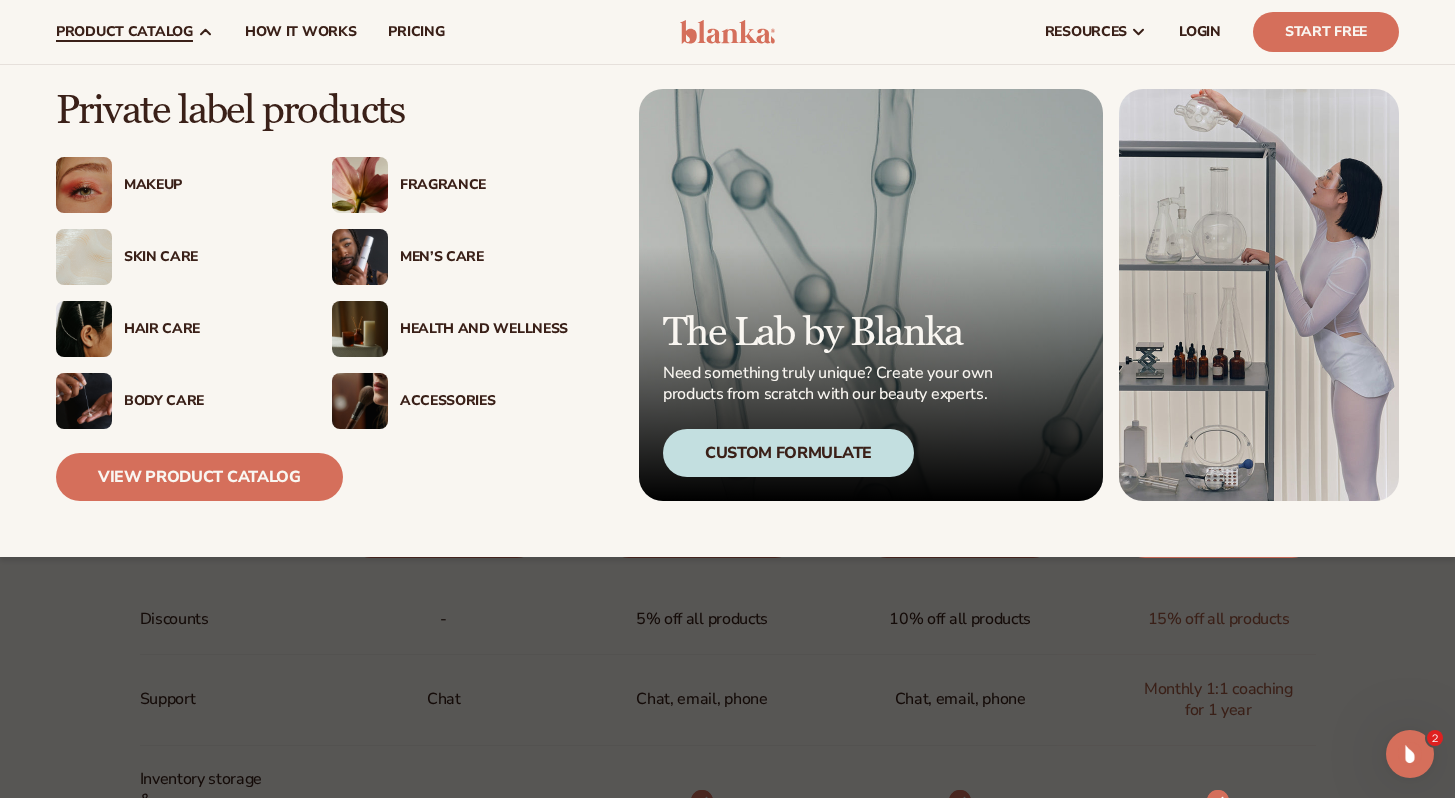 click on "Fragrance" at bounding box center (484, 185) 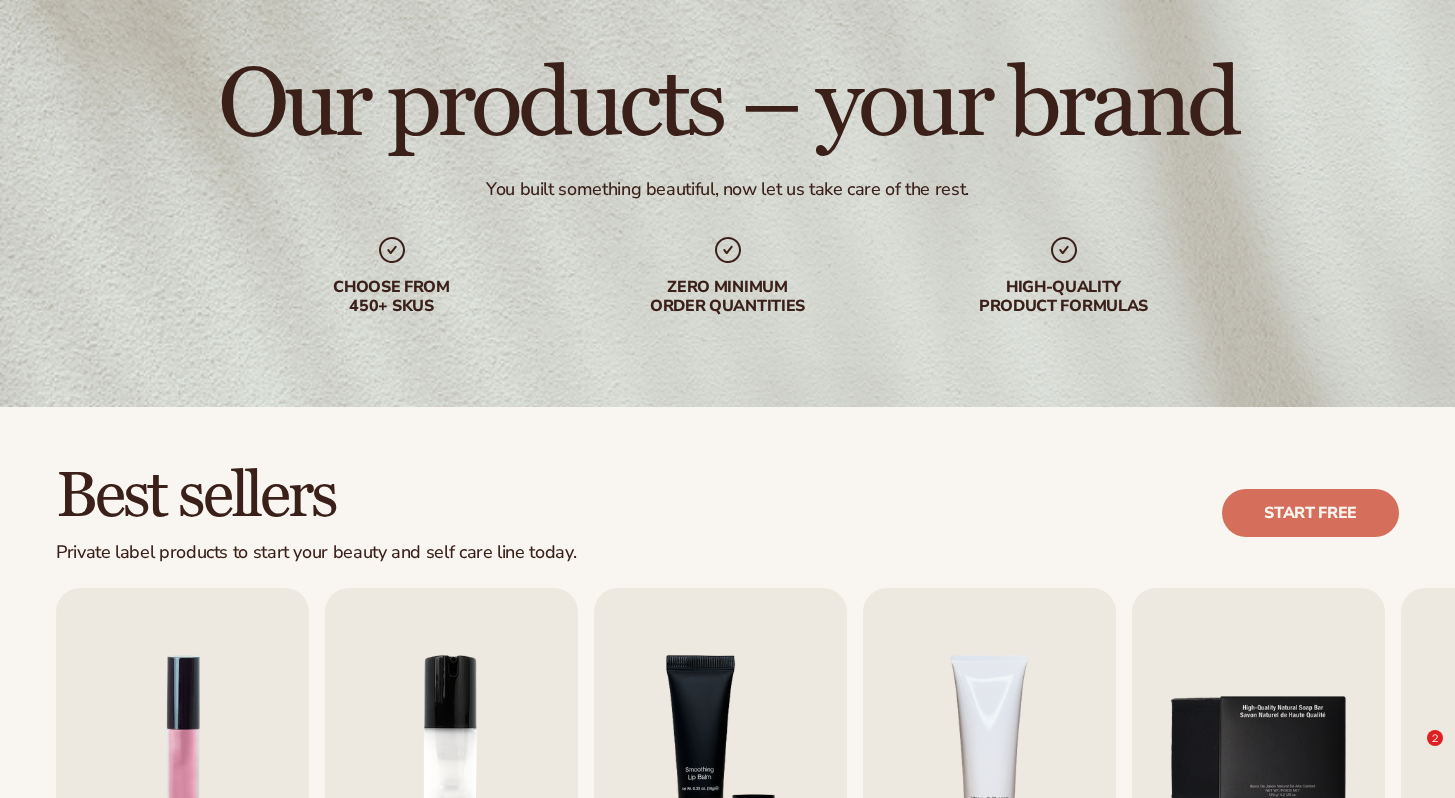 scroll, scrollTop: 168, scrollLeft: 0, axis: vertical 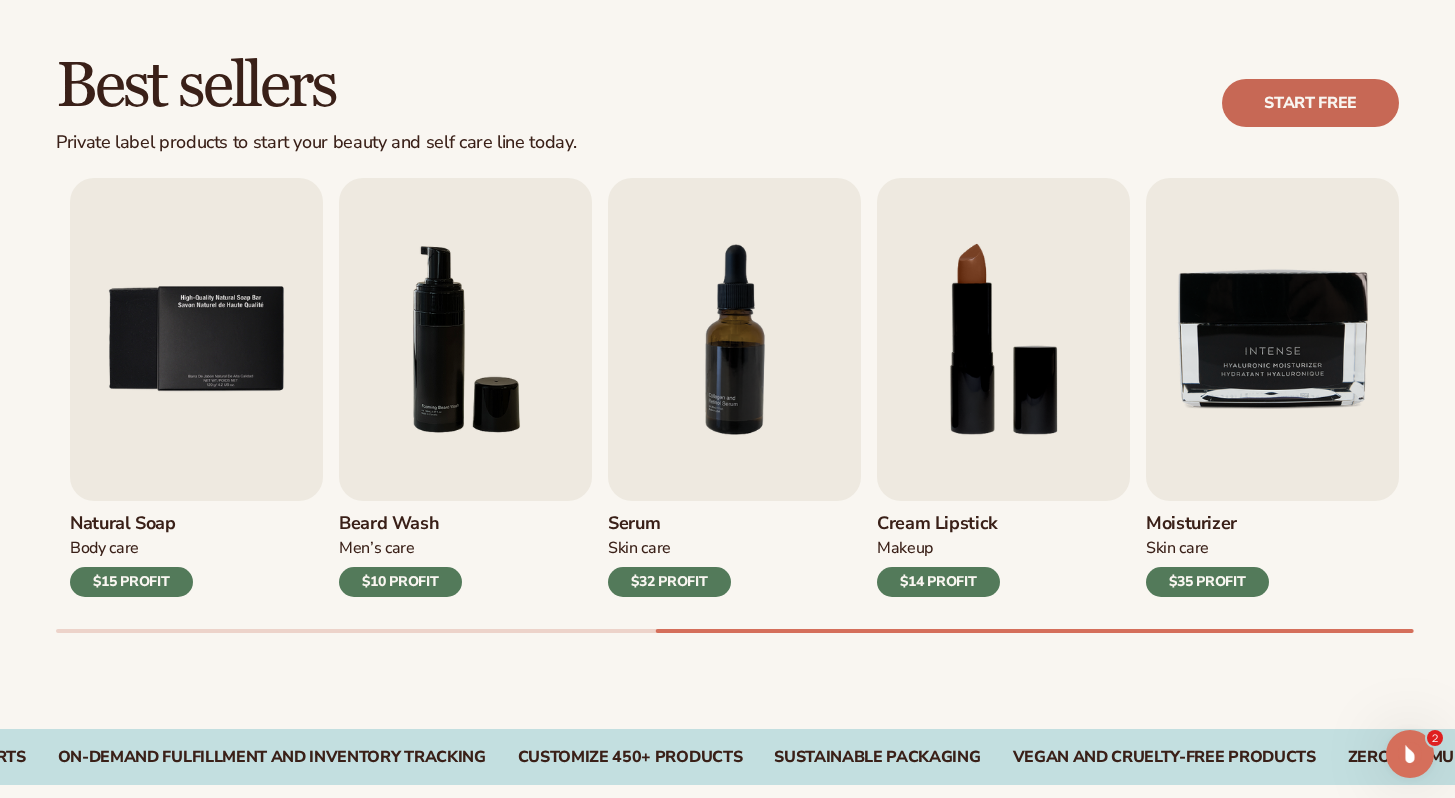 click on "Start free" at bounding box center [1310, 103] 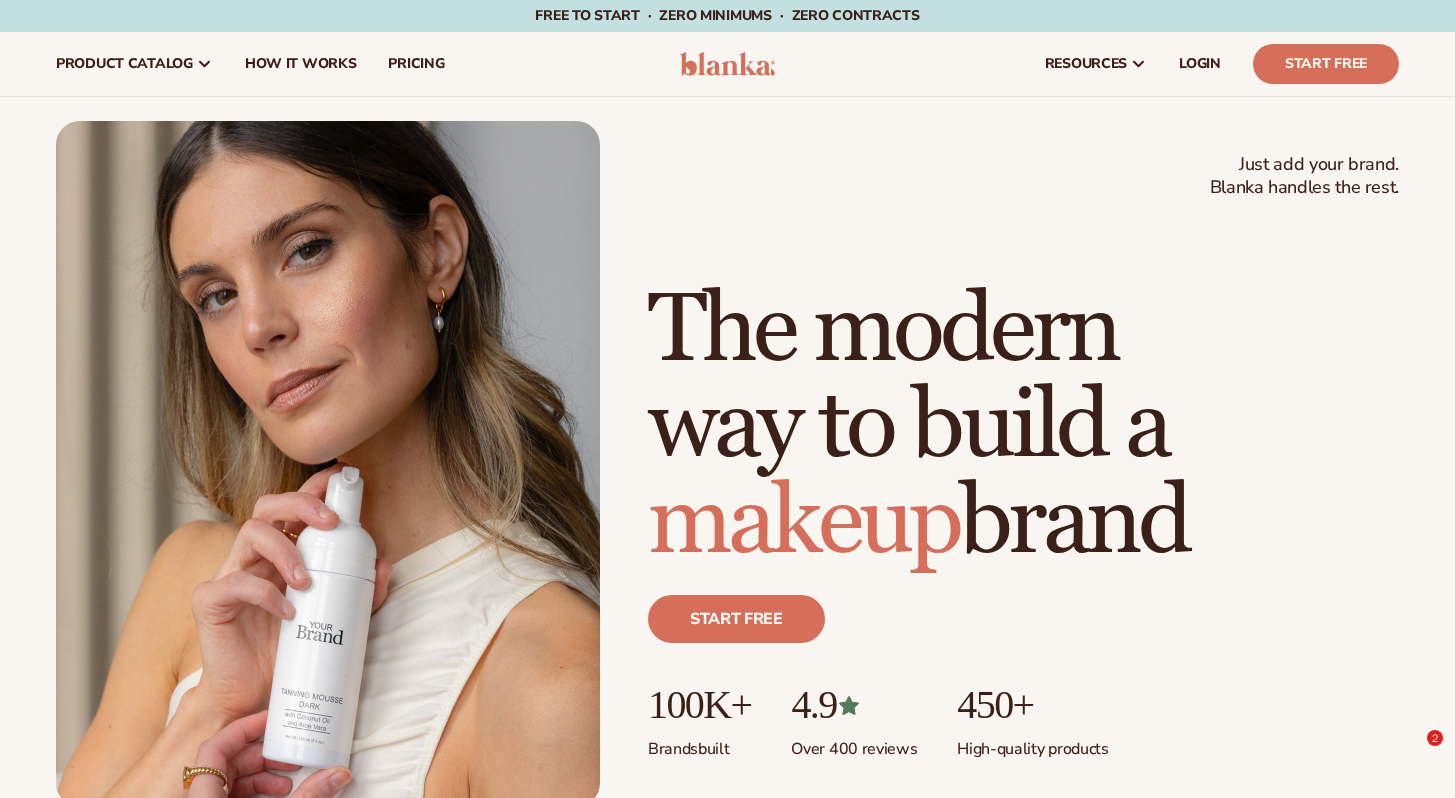 scroll, scrollTop: 0, scrollLeft: 0, axis: both 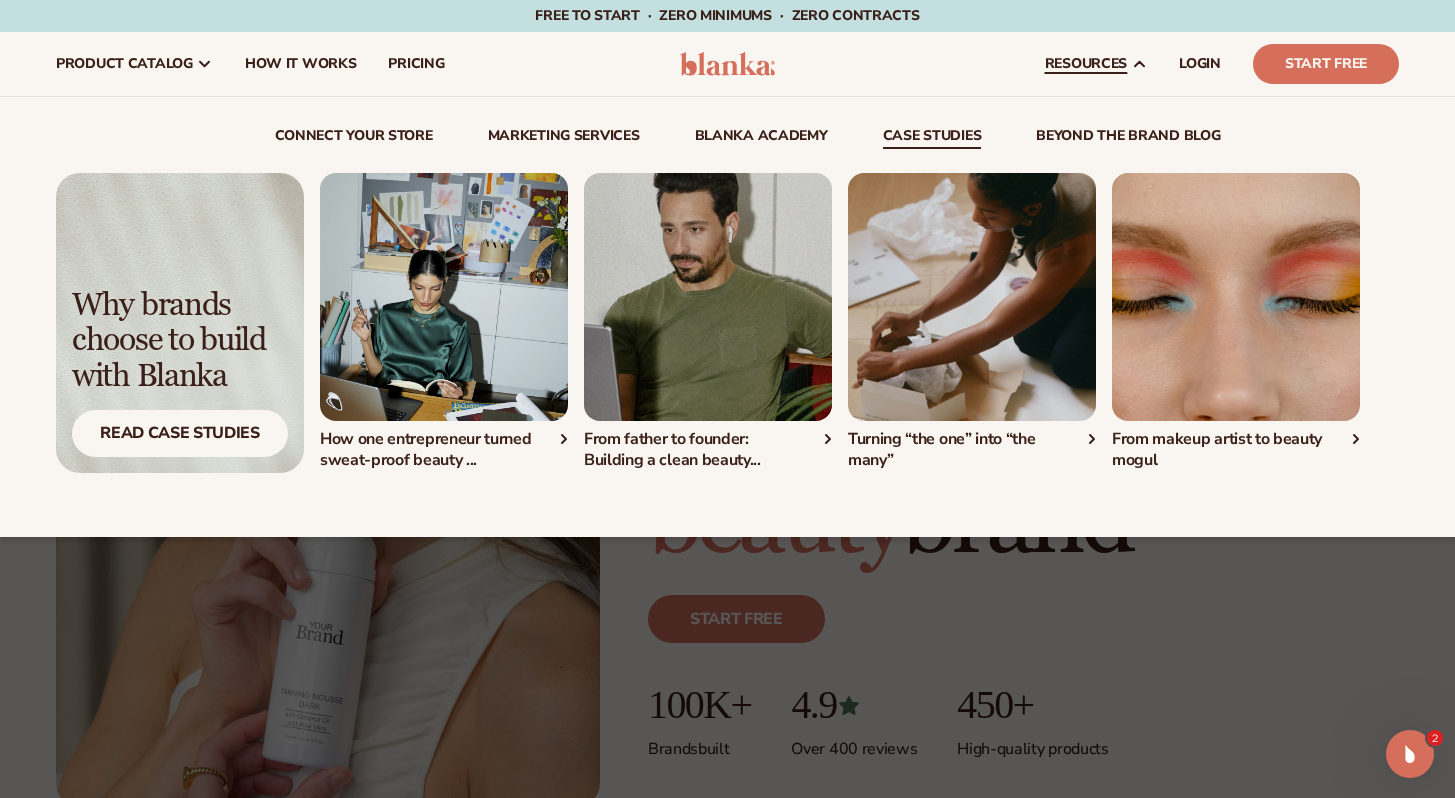 click on "beyond the brand blog" at bounding box center [1128, 139] 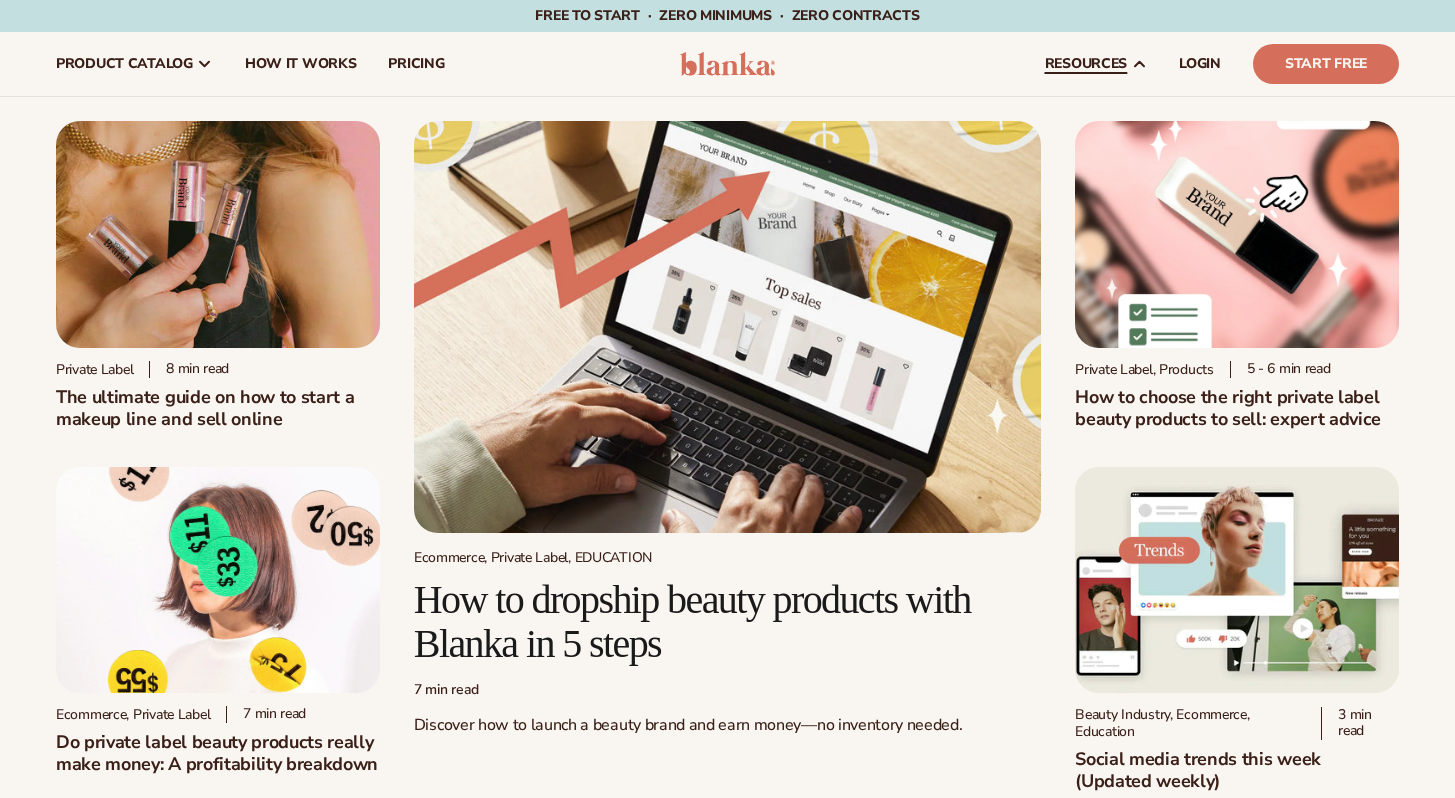 scroll, scrollTop: 0, scrollLeft: 0, axis: both 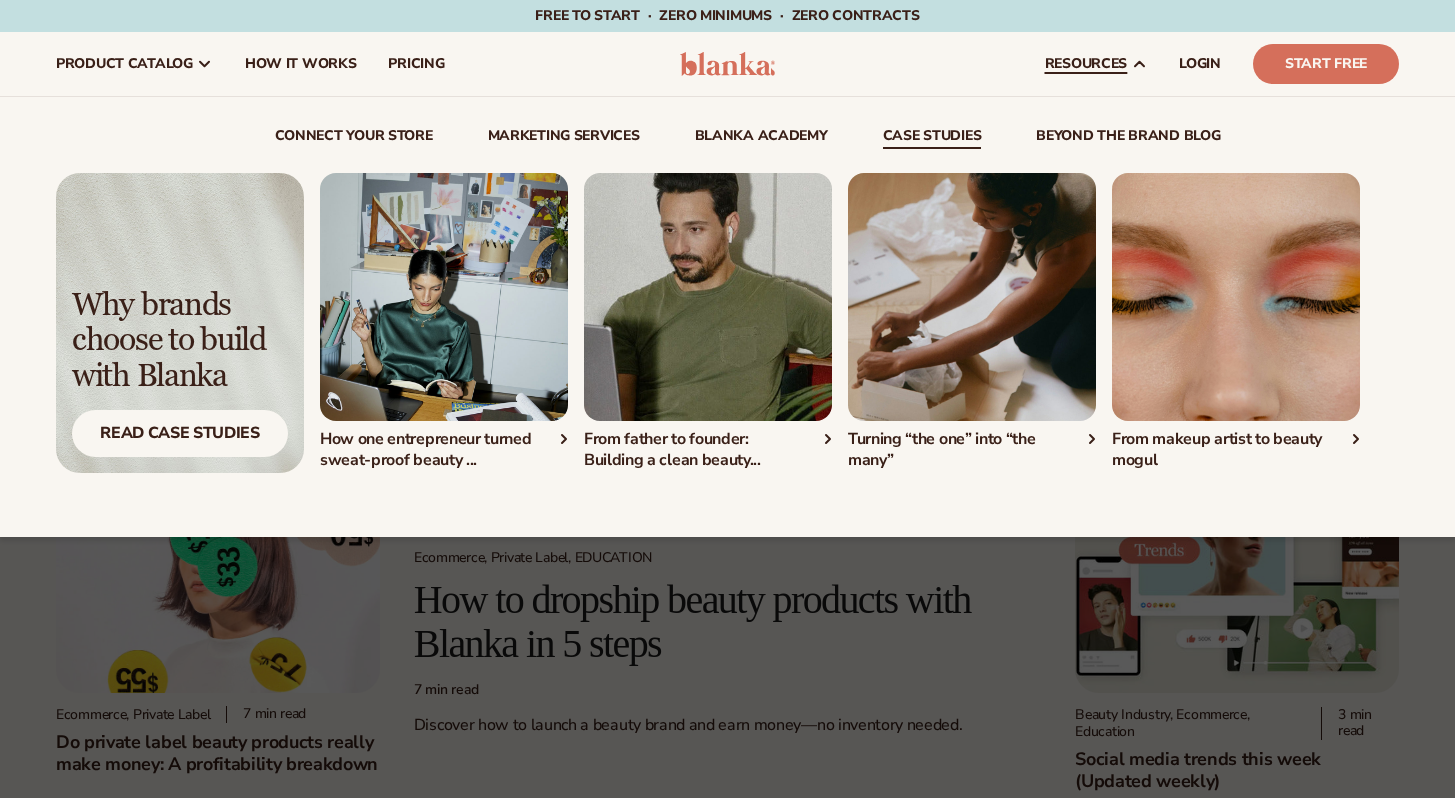 click on "case studies" at bounding box center [932, 139] 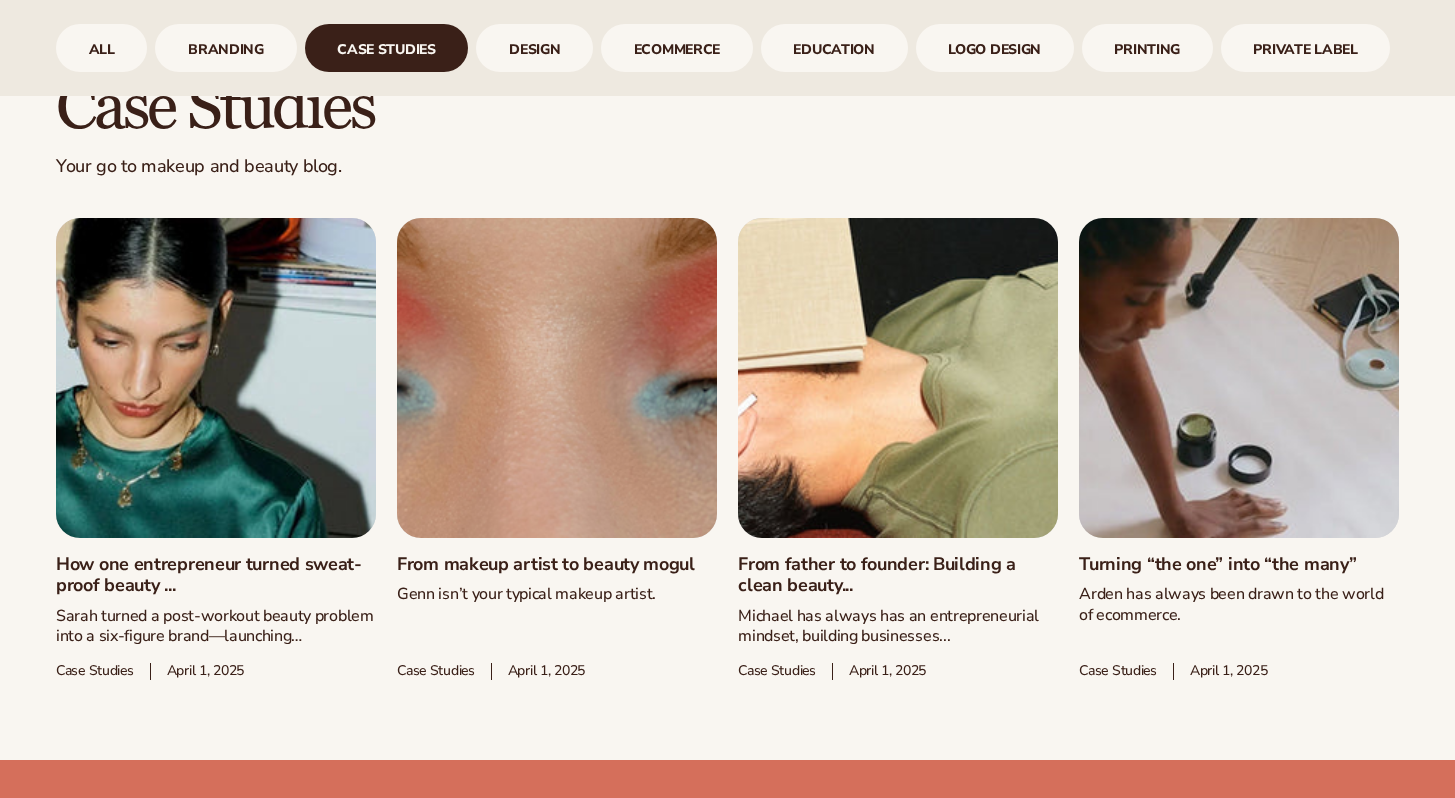 scroll, scrollTop: 1000, scrollLeft: 0, axis: vertical 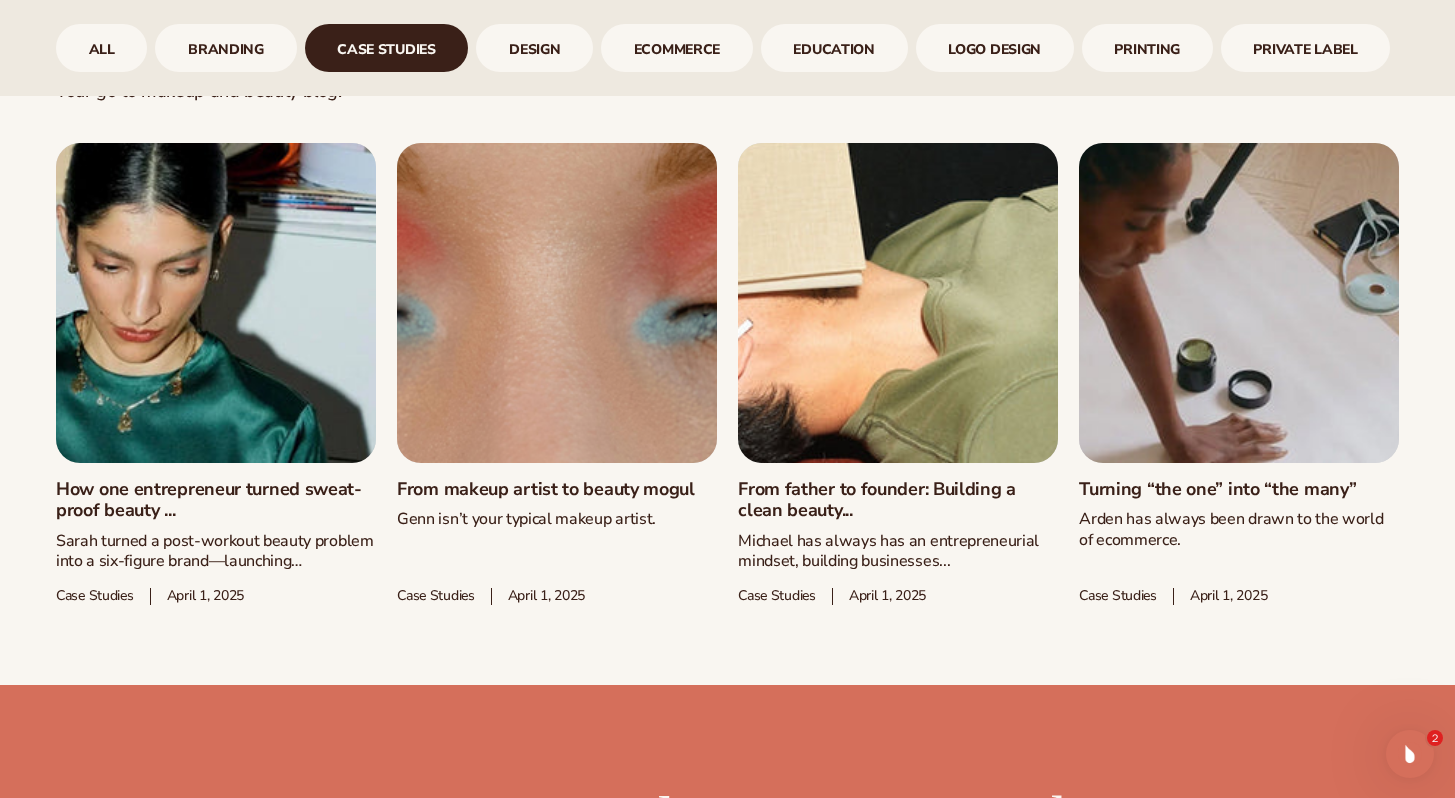 click on "From father to founder: Building a clean beauty..." at bounding box center [898, 500] 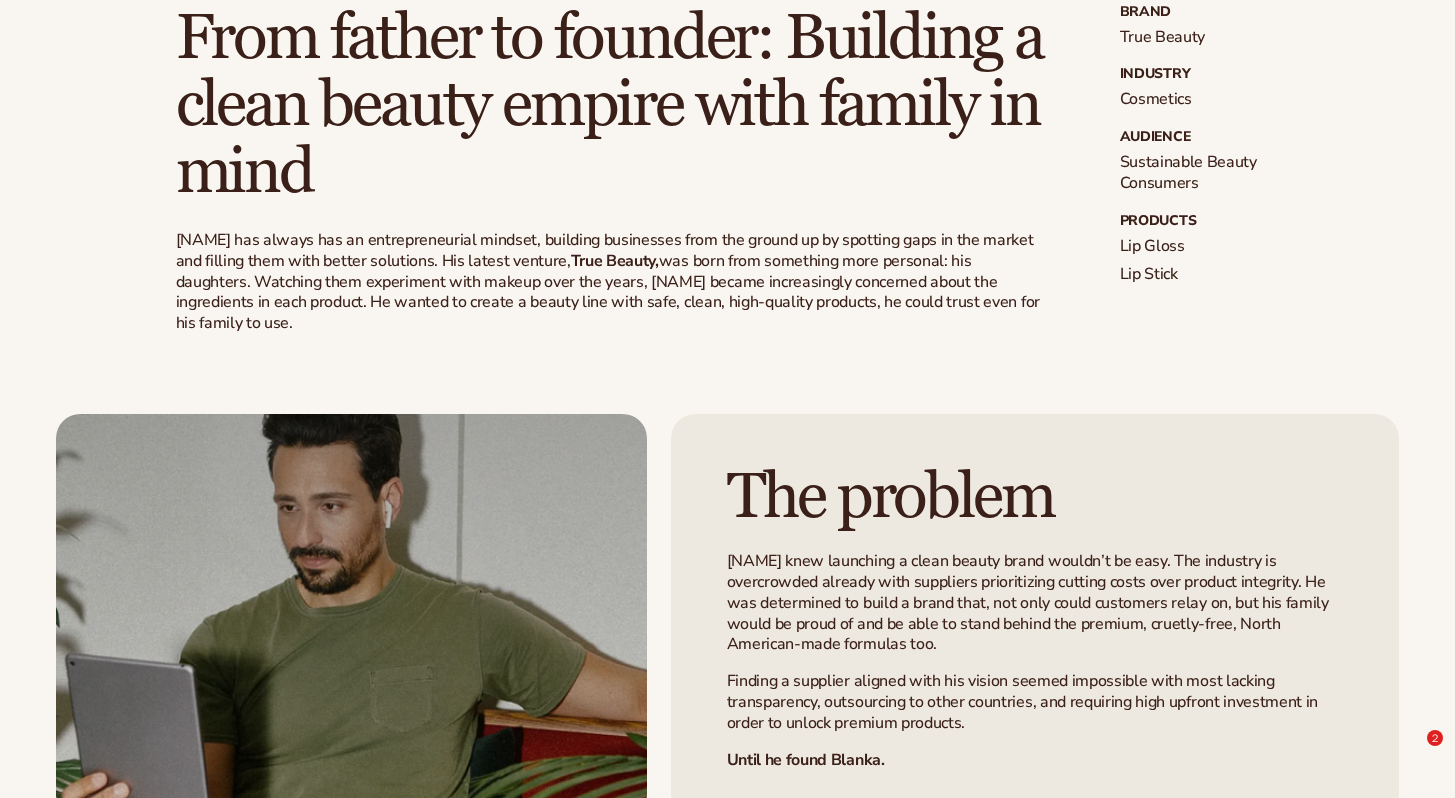 scroll, scrollTop: 943, scrollLeft: 0, axis: vertical 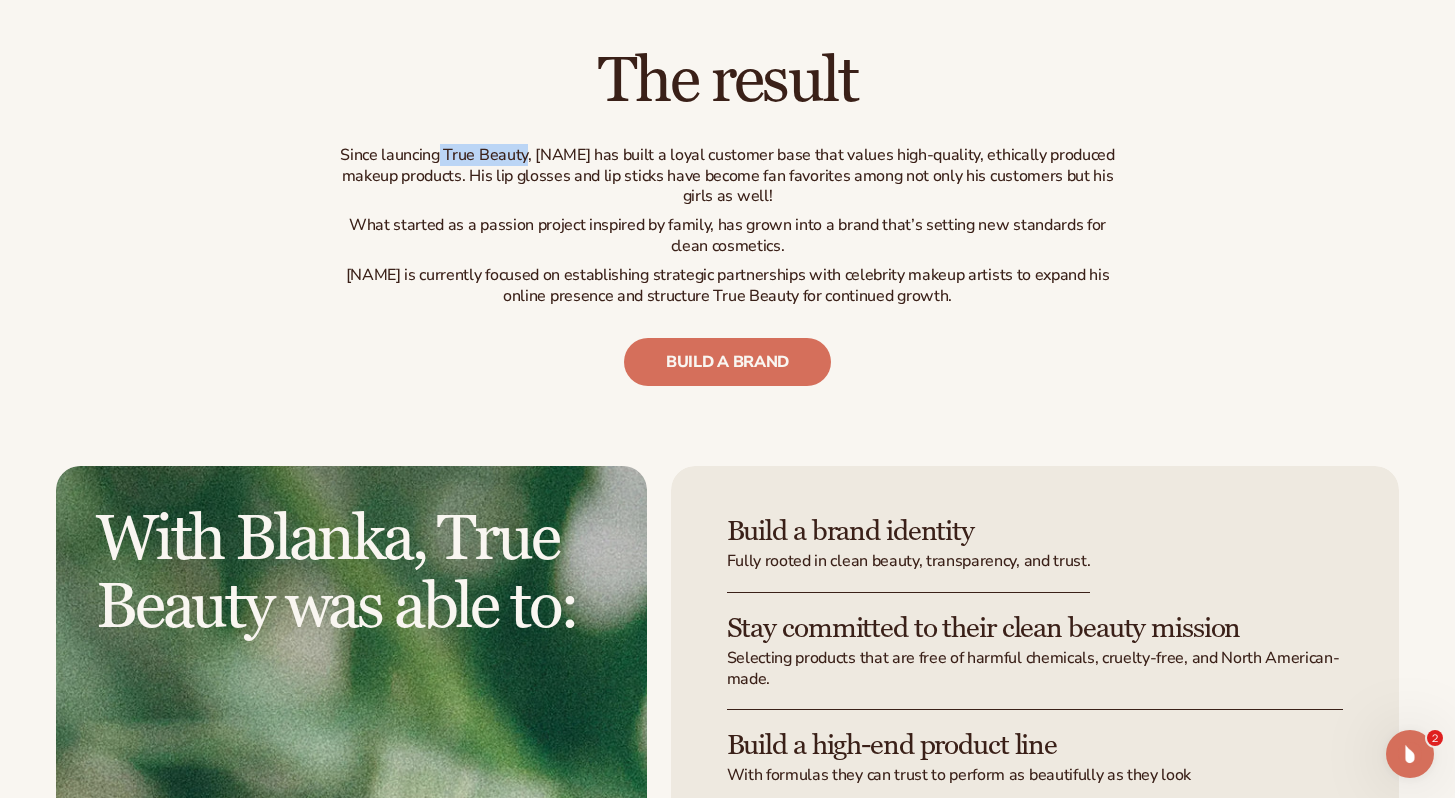 drag, startPoint x: 453, startPoint y: 154, endPoint x: 540, endPoint y: 155, distance: 87.005745 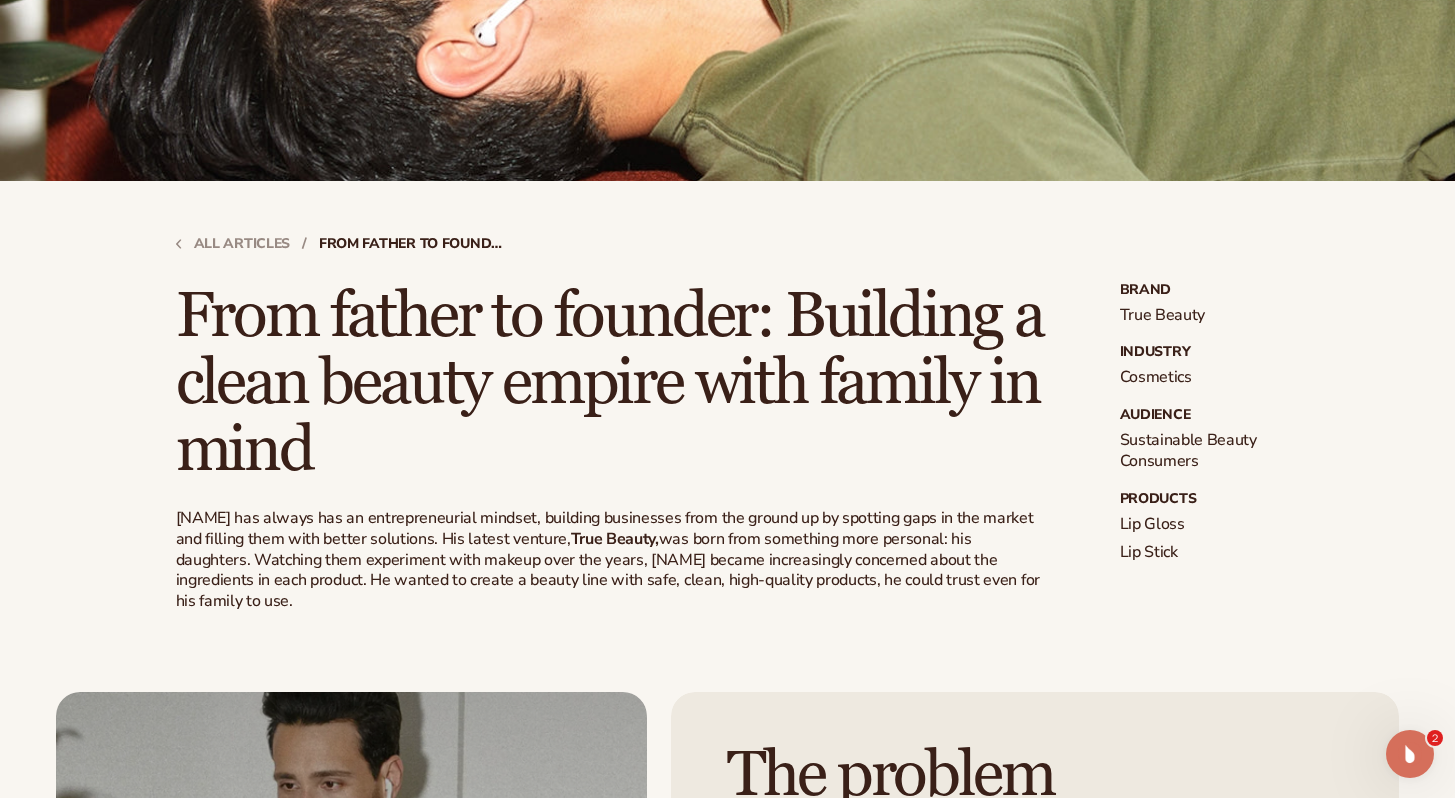 scroll, scrollTop: 0, scrollLeft: 0, axis: both 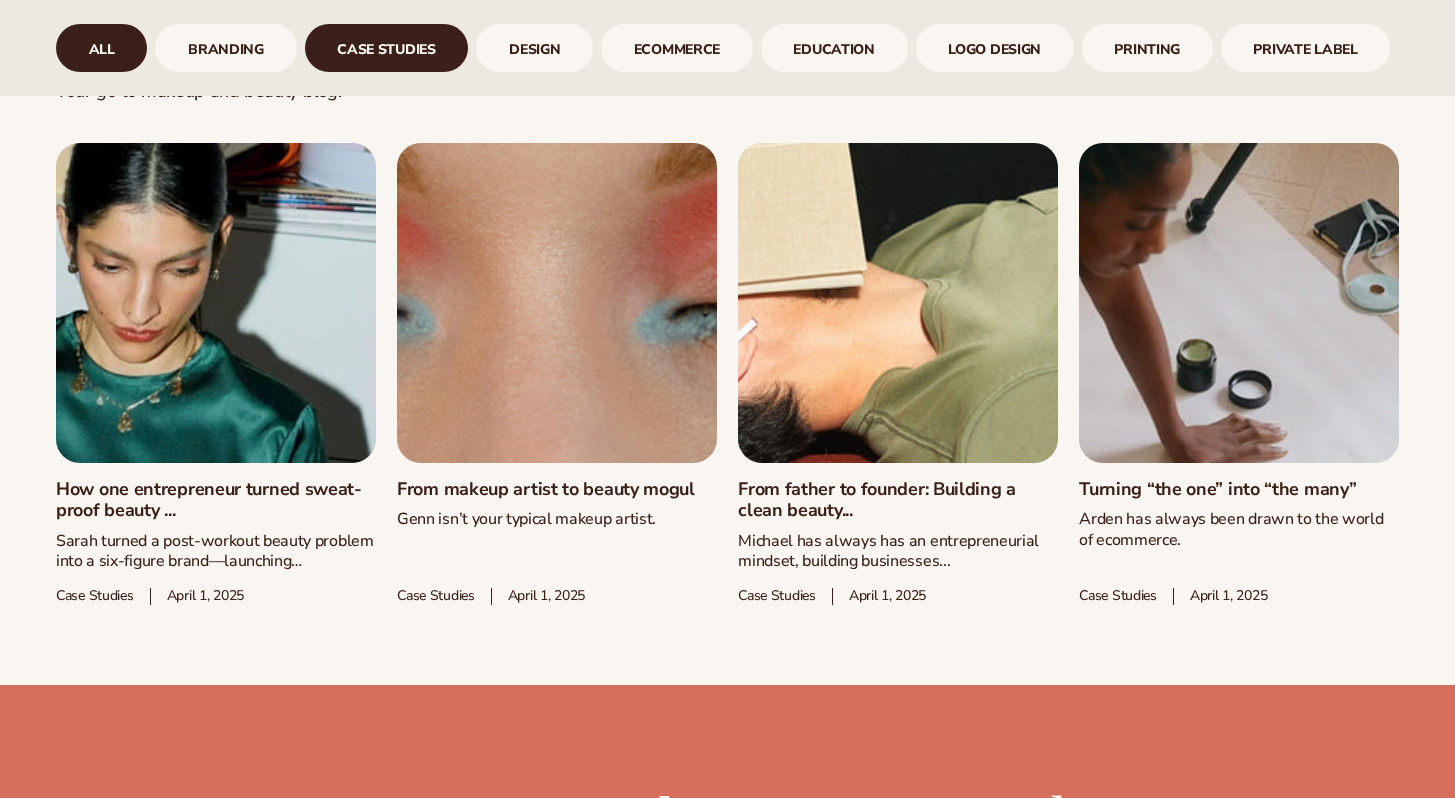 click on "All" at bounding box center [101, 48] 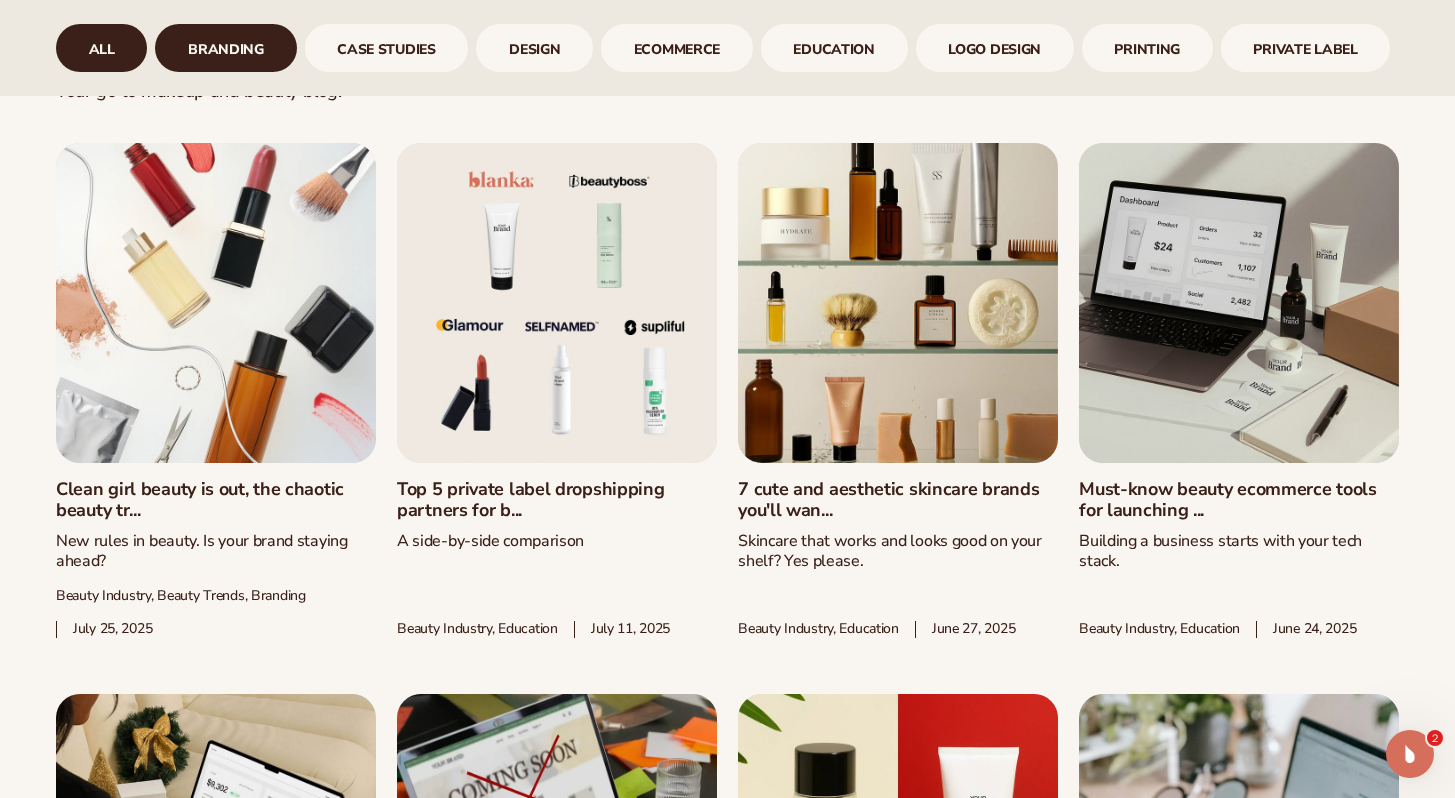 scroll, scrollTop: 0, scrollLeft: 0, axis: both 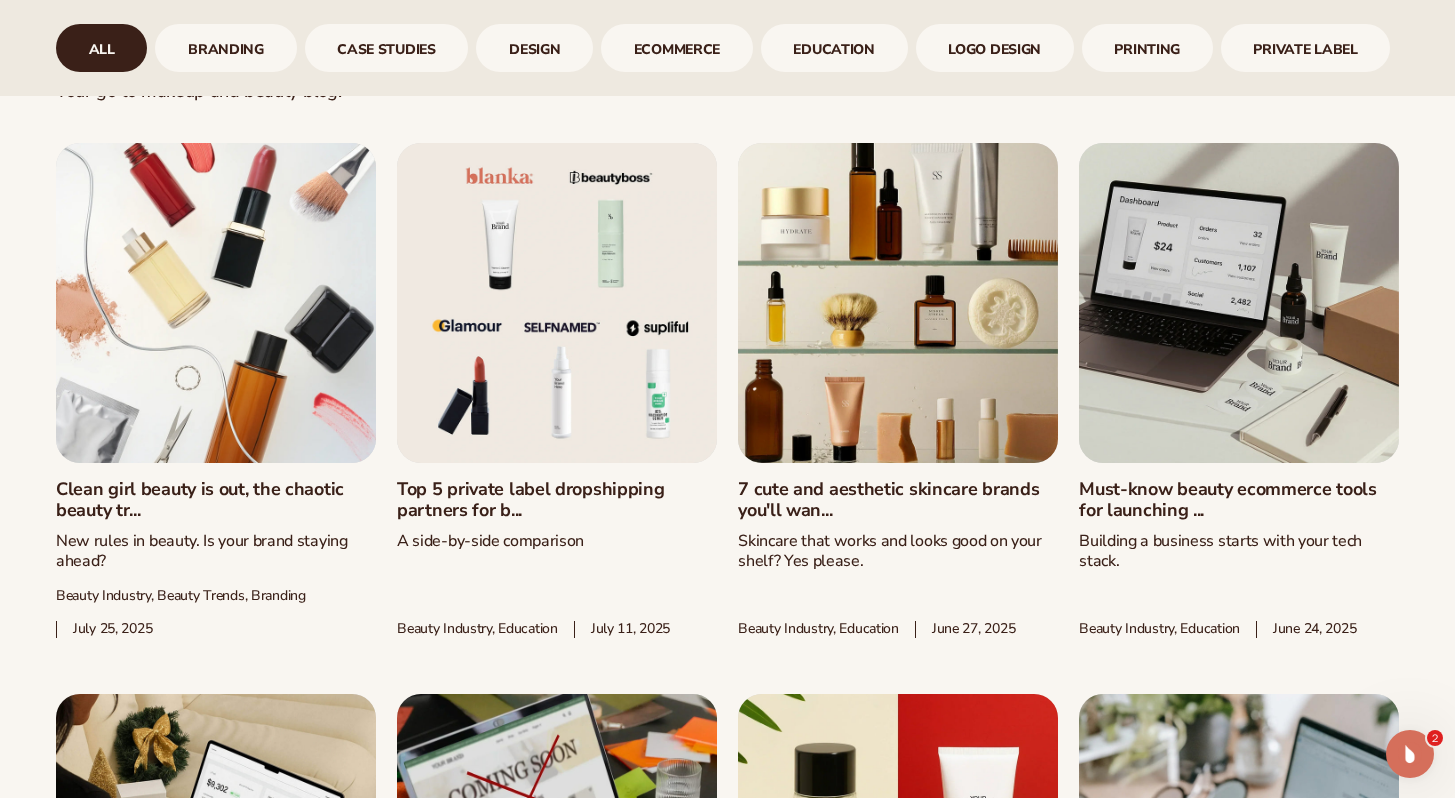 click on "Top 5 private label dropshipping partners for b..." at bounding box center [557, 500] 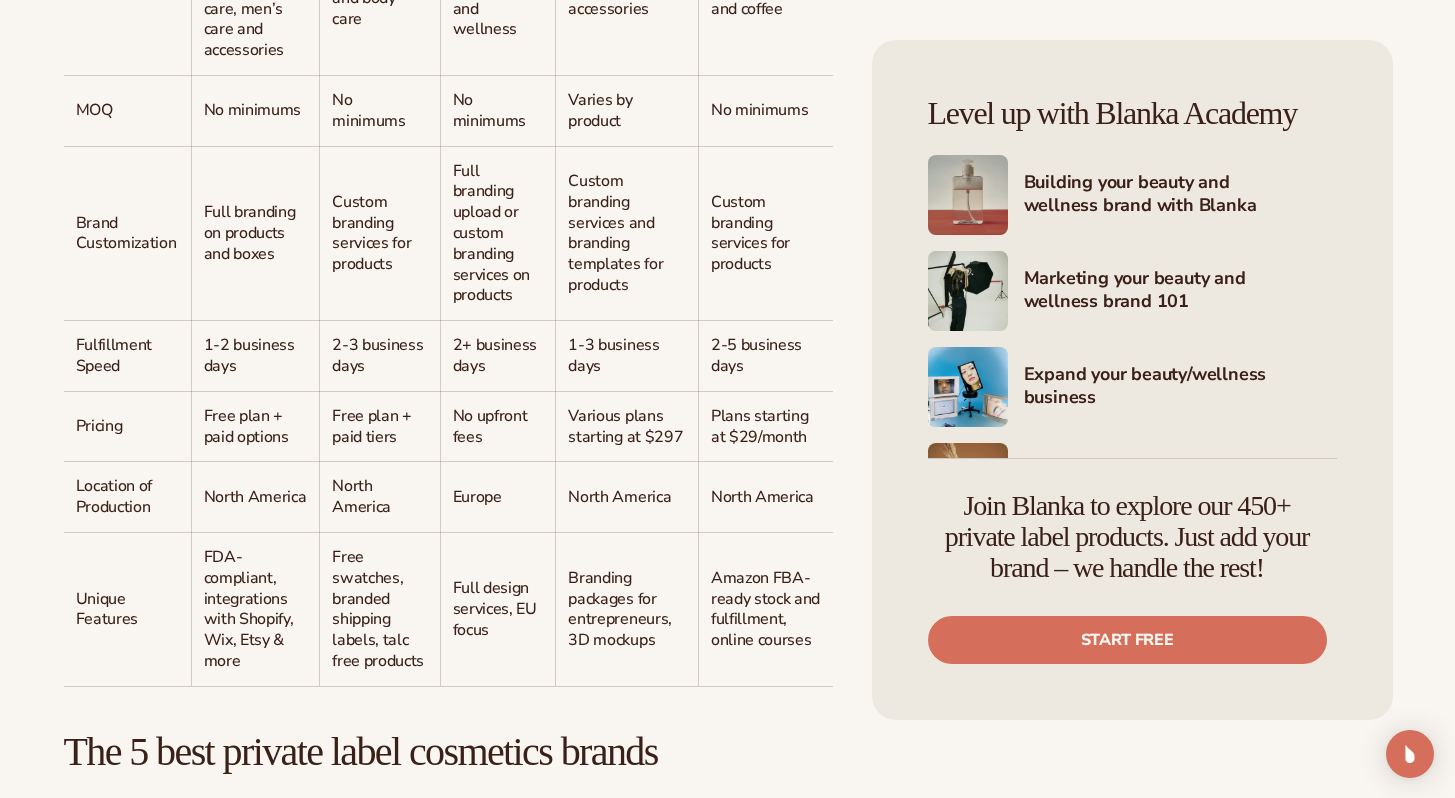 scroll, scrollTop: 2083, scrollLeft: 0, axis: vertical 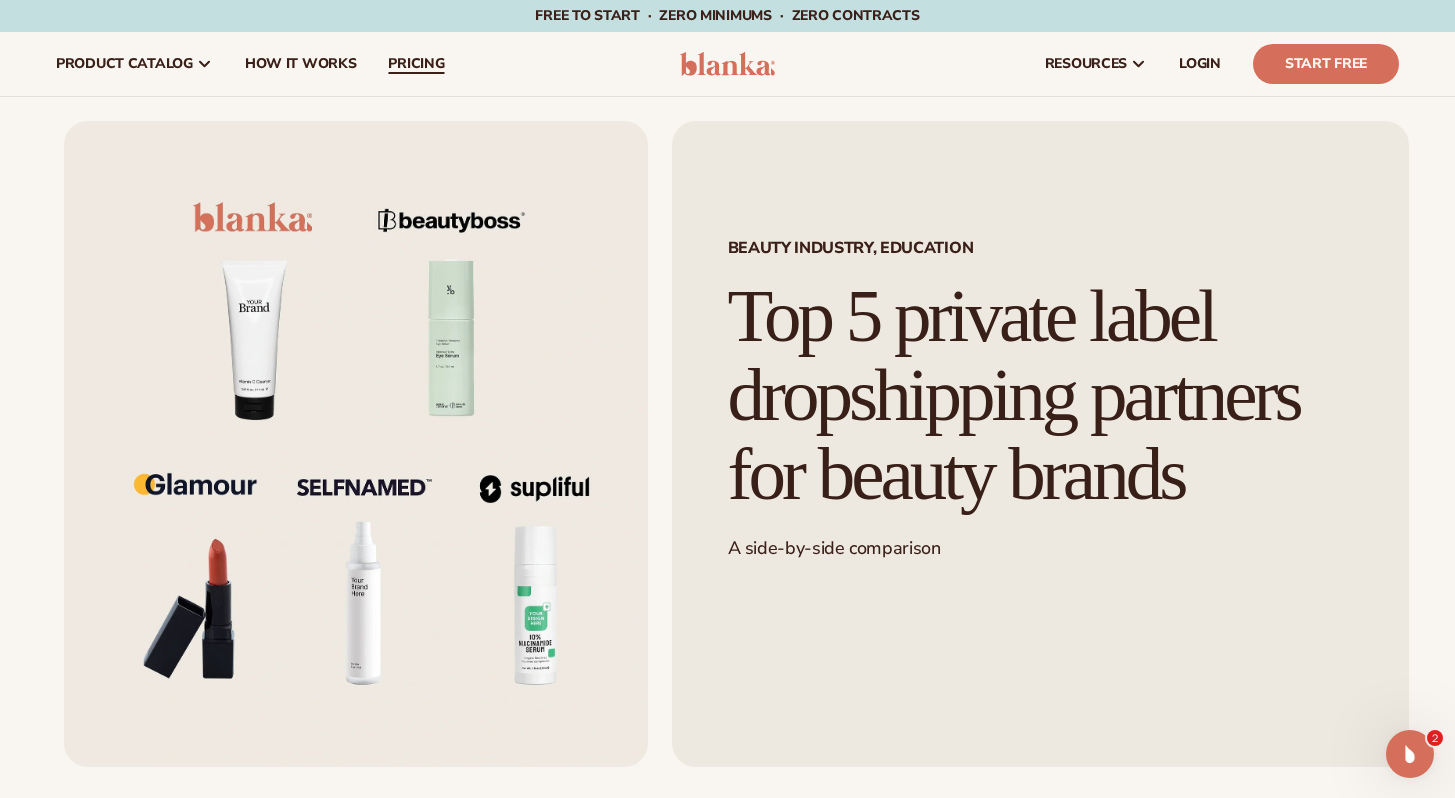 click on "pricing" at bounding box center (416, 64) 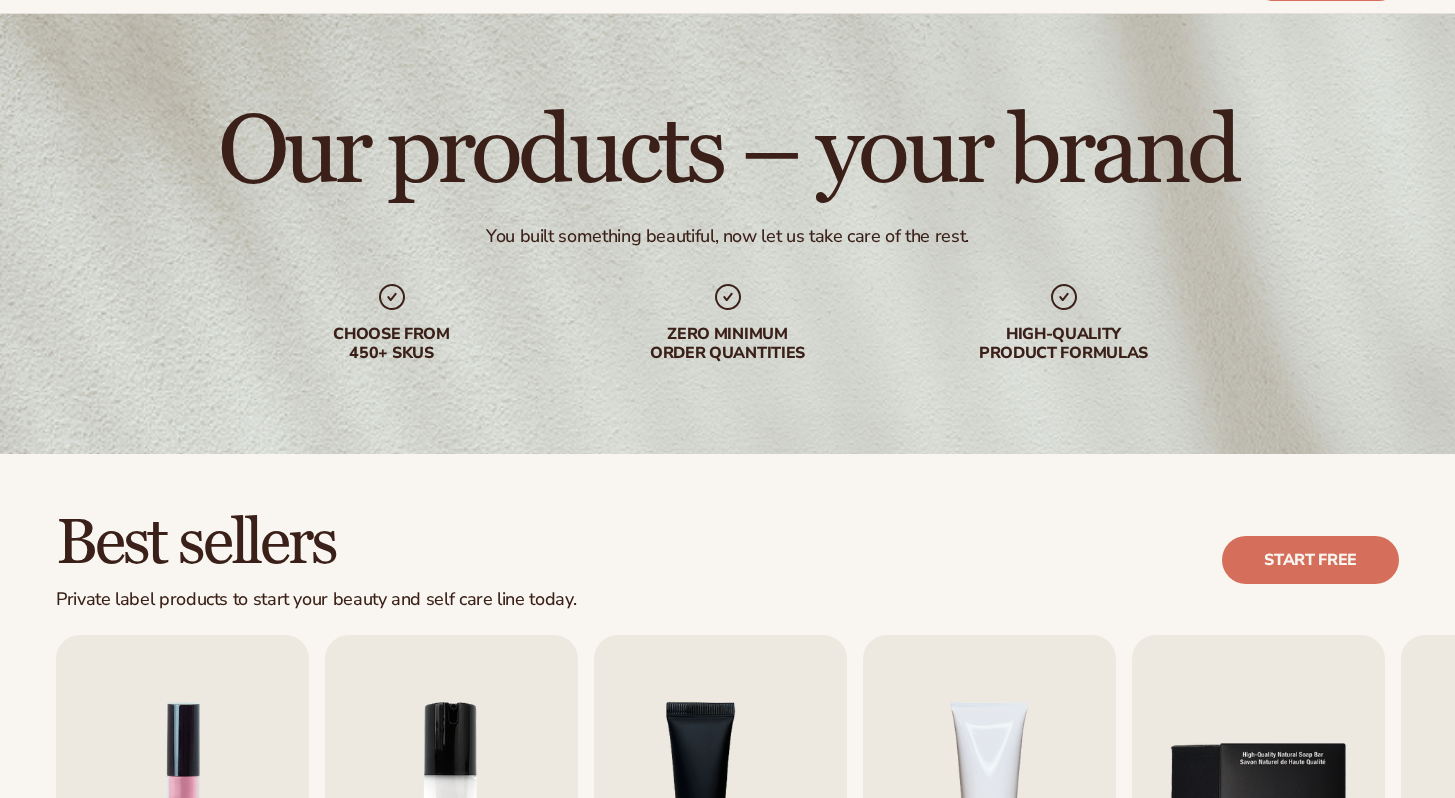 scroll, scrollTop: 84, scrollLeft: 0, axis: vertical 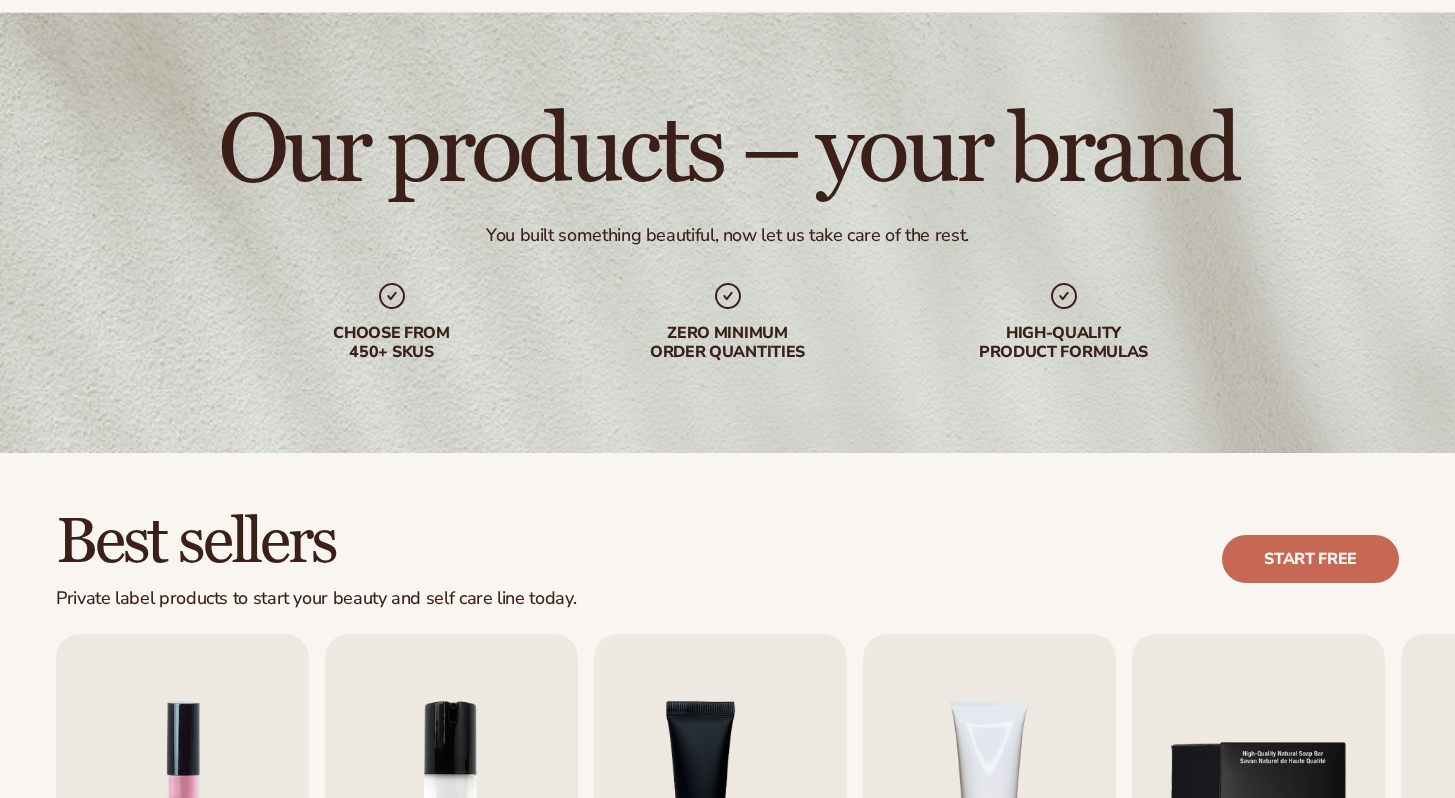click on "Start free" at bounding box center (1310, 559) 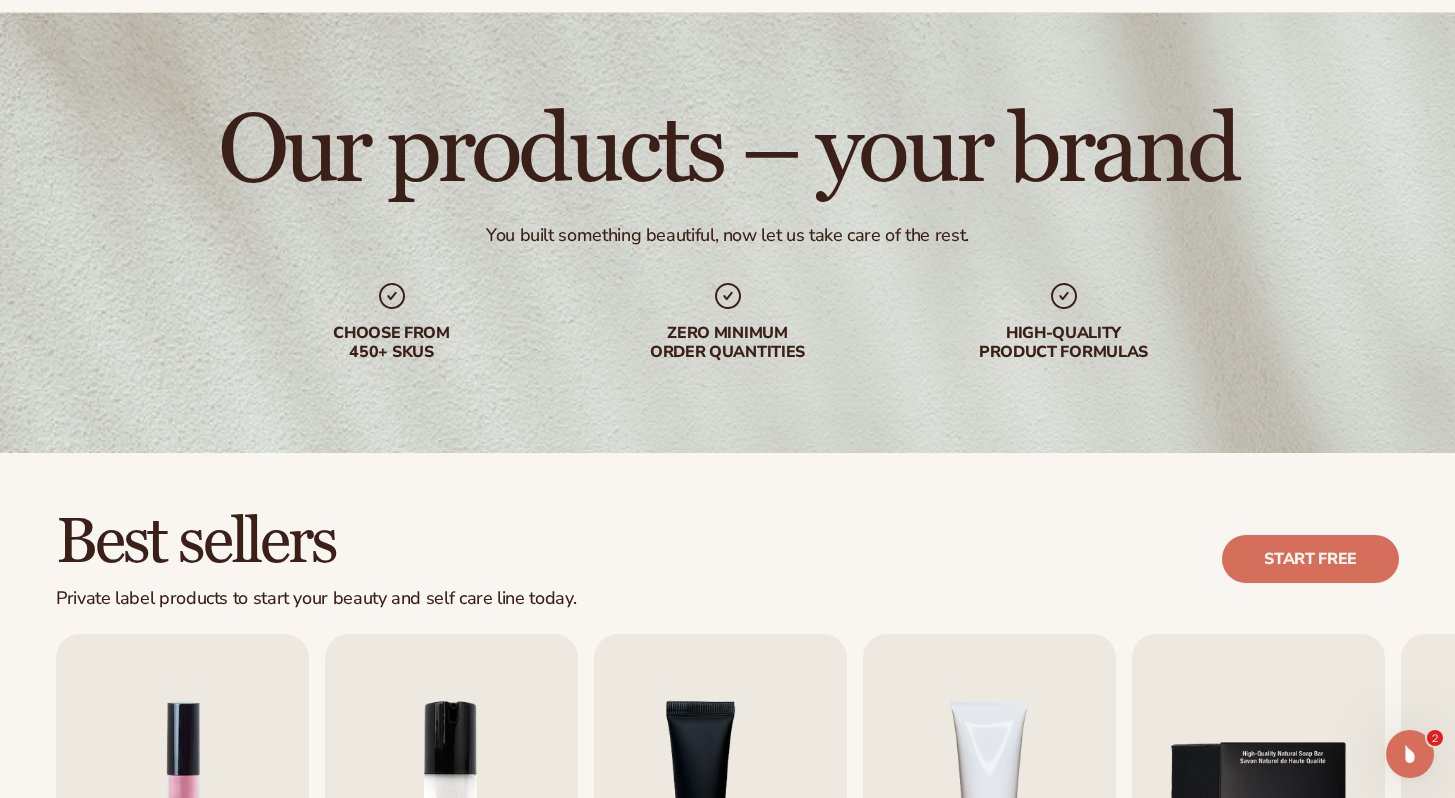 scroll, scrollTop: 0, scrollLeft: 0, axis: both 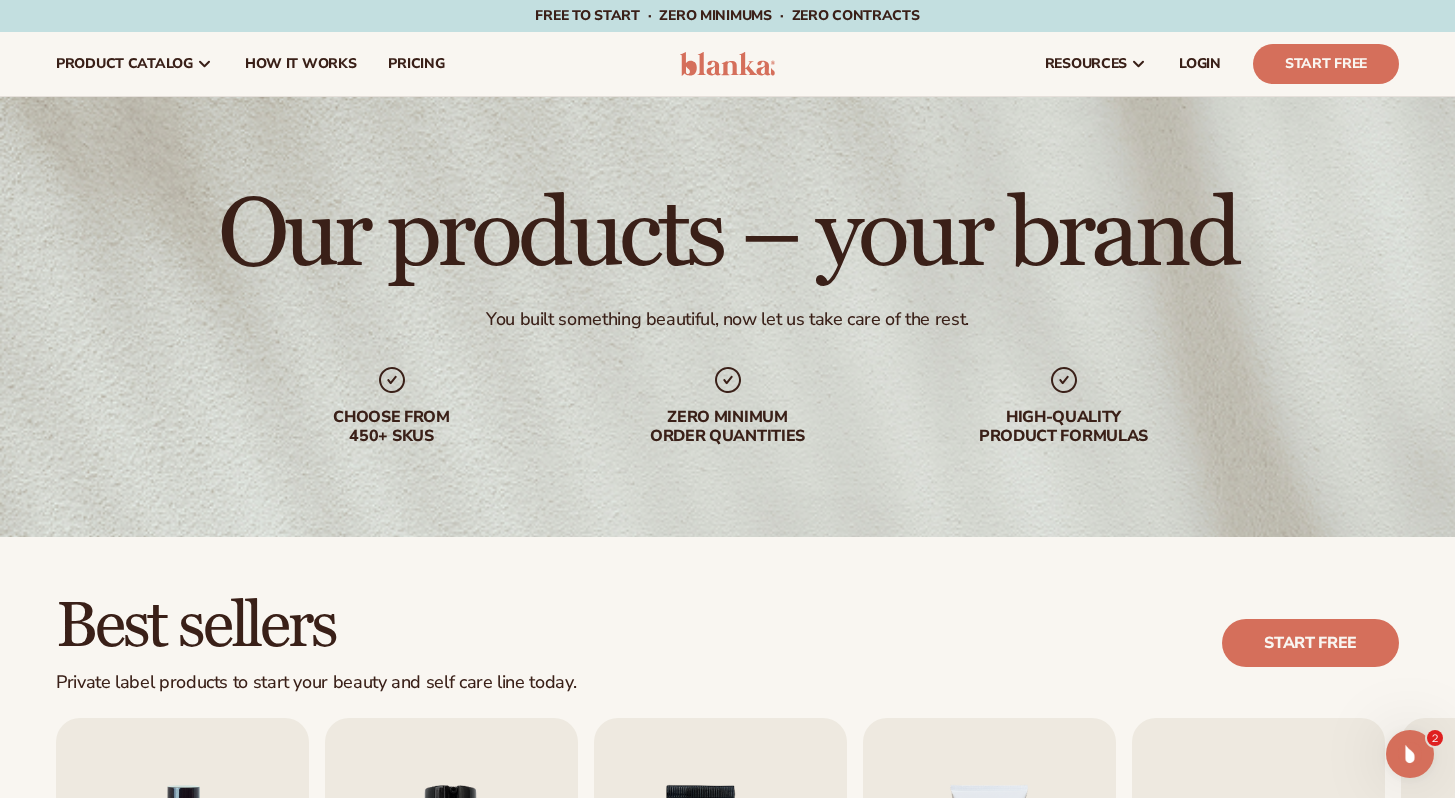 click at bounding box center [727, 64] 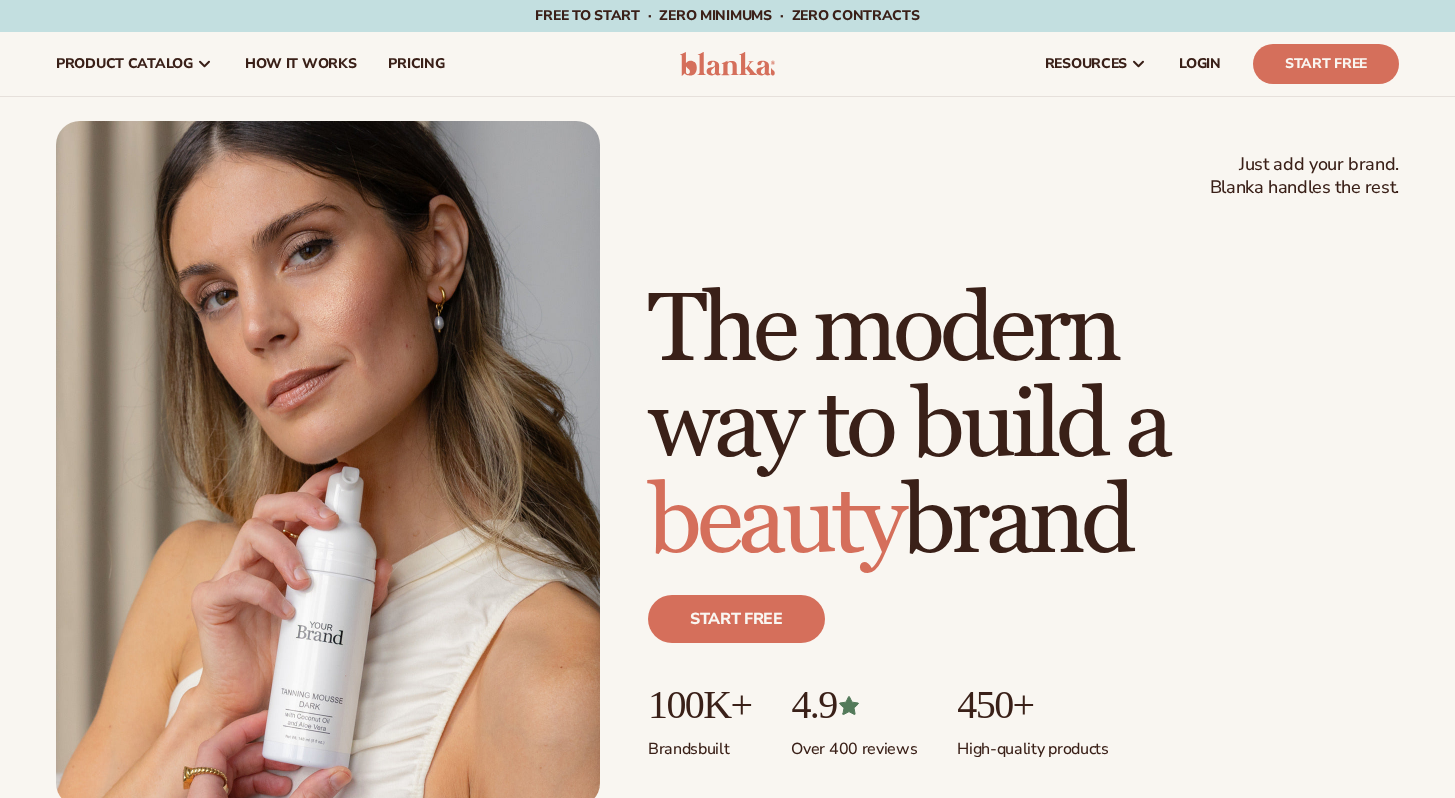 scroll, scrollTop: 0, scrollLeft: 0, axis: both 